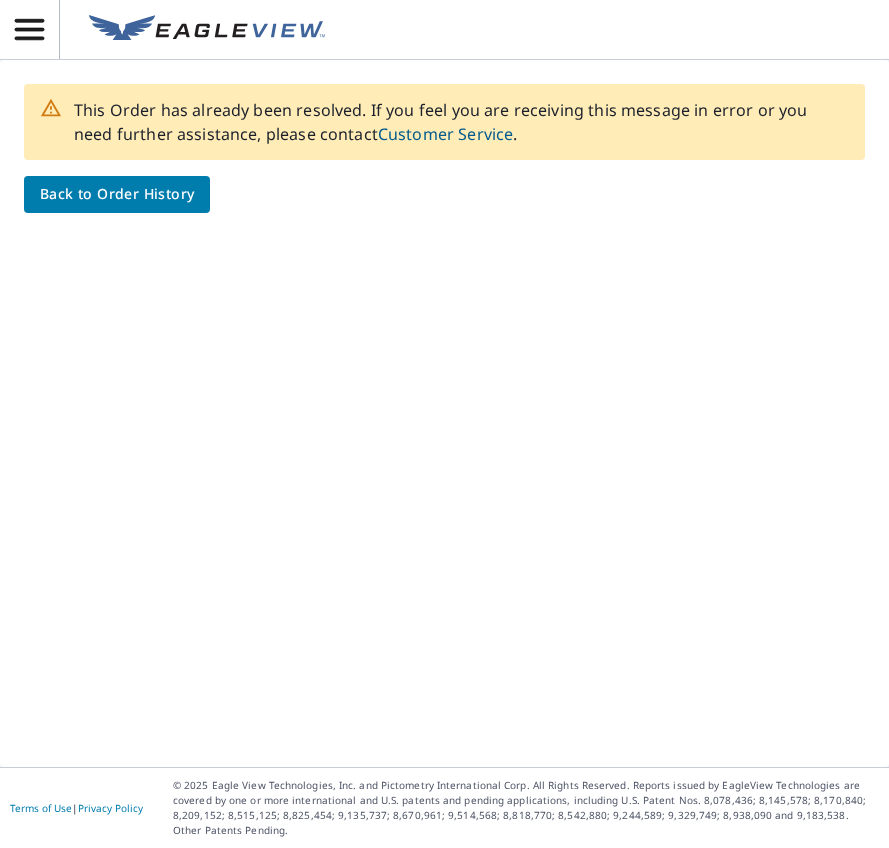 scroll, scrollTop: 0, scrollLeft: 0, axis: both 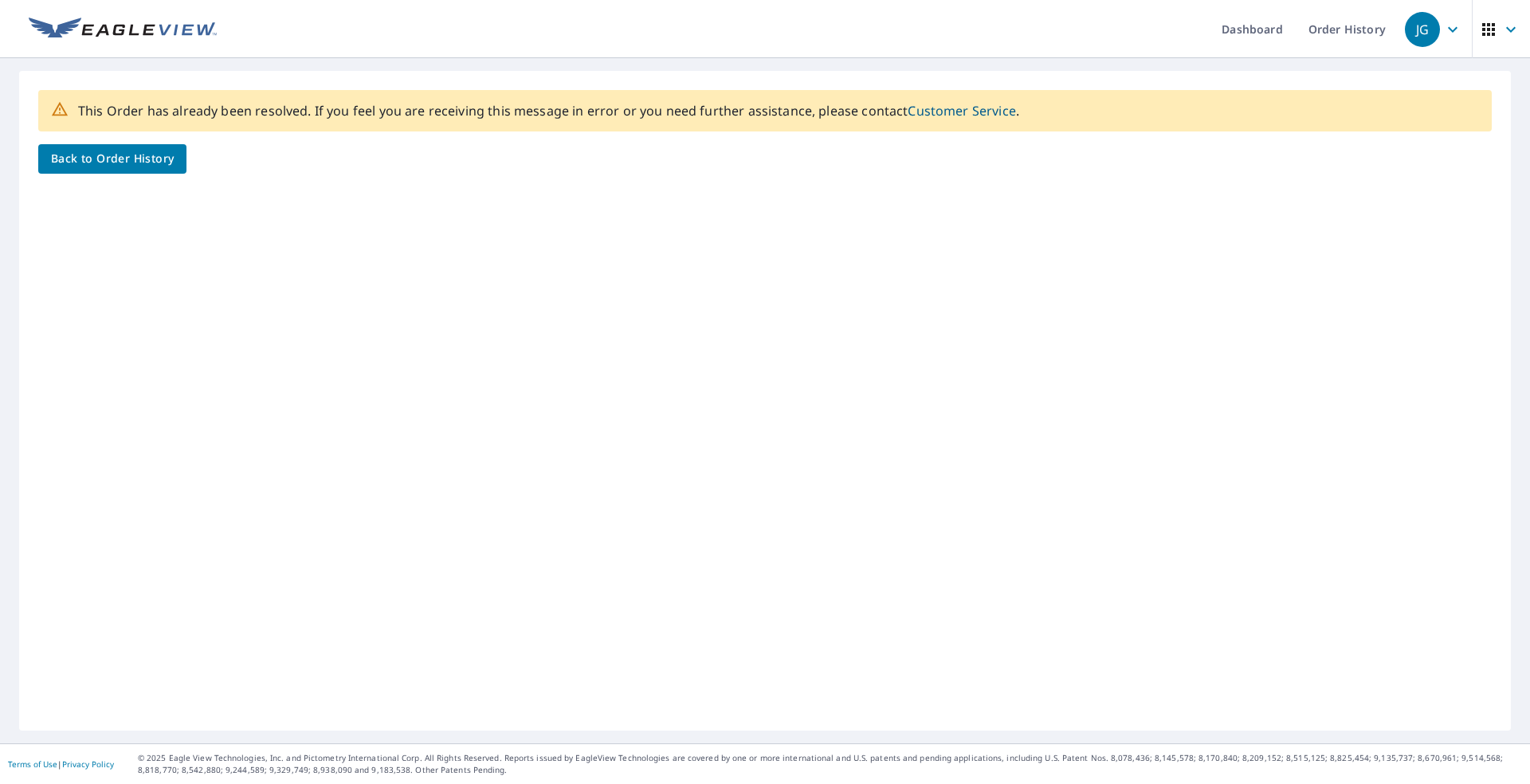 click on "Back to Order History" at bounding box center [112, 159] 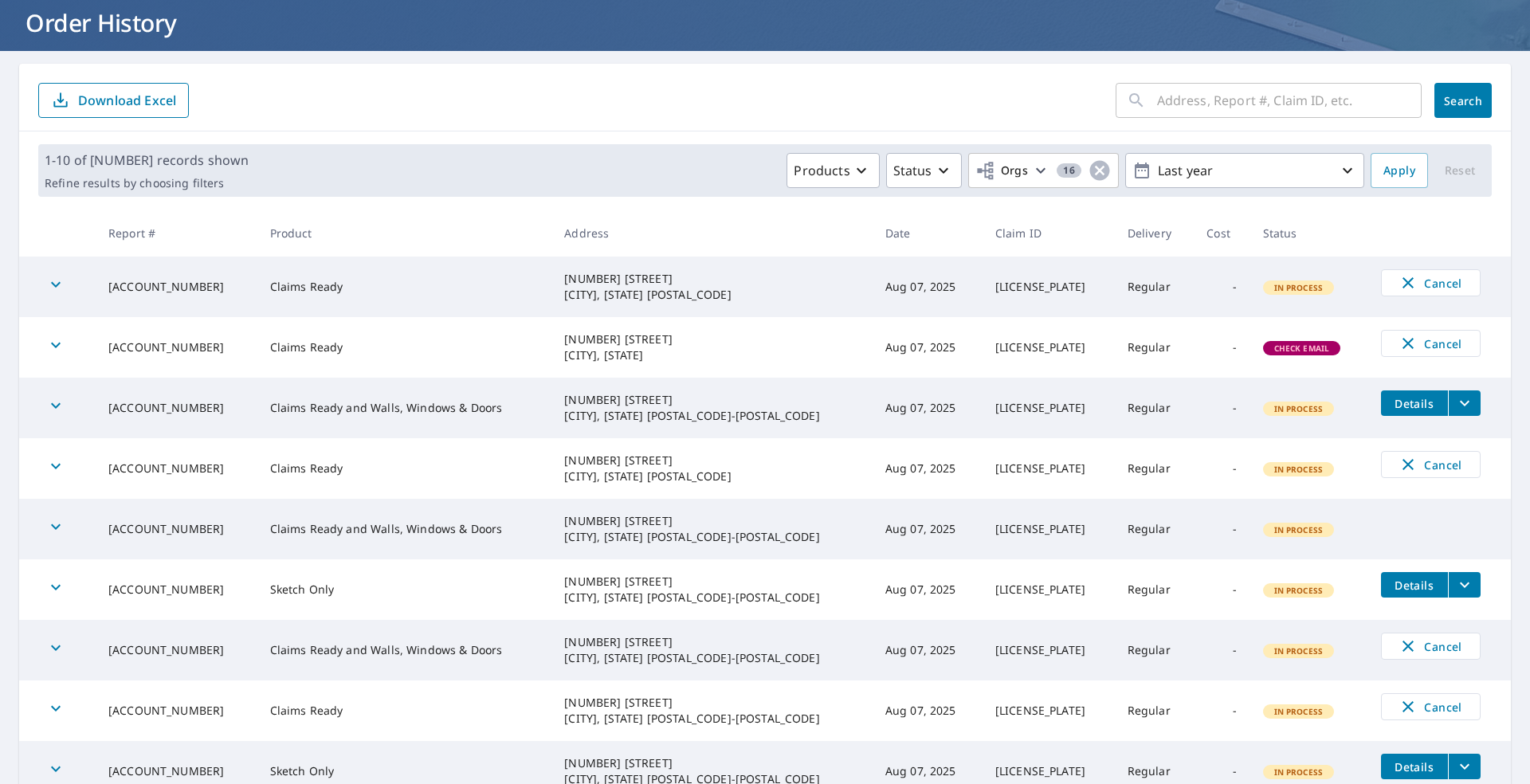scroll, scrollTop: 0, scrollLeft: 0, axis: both 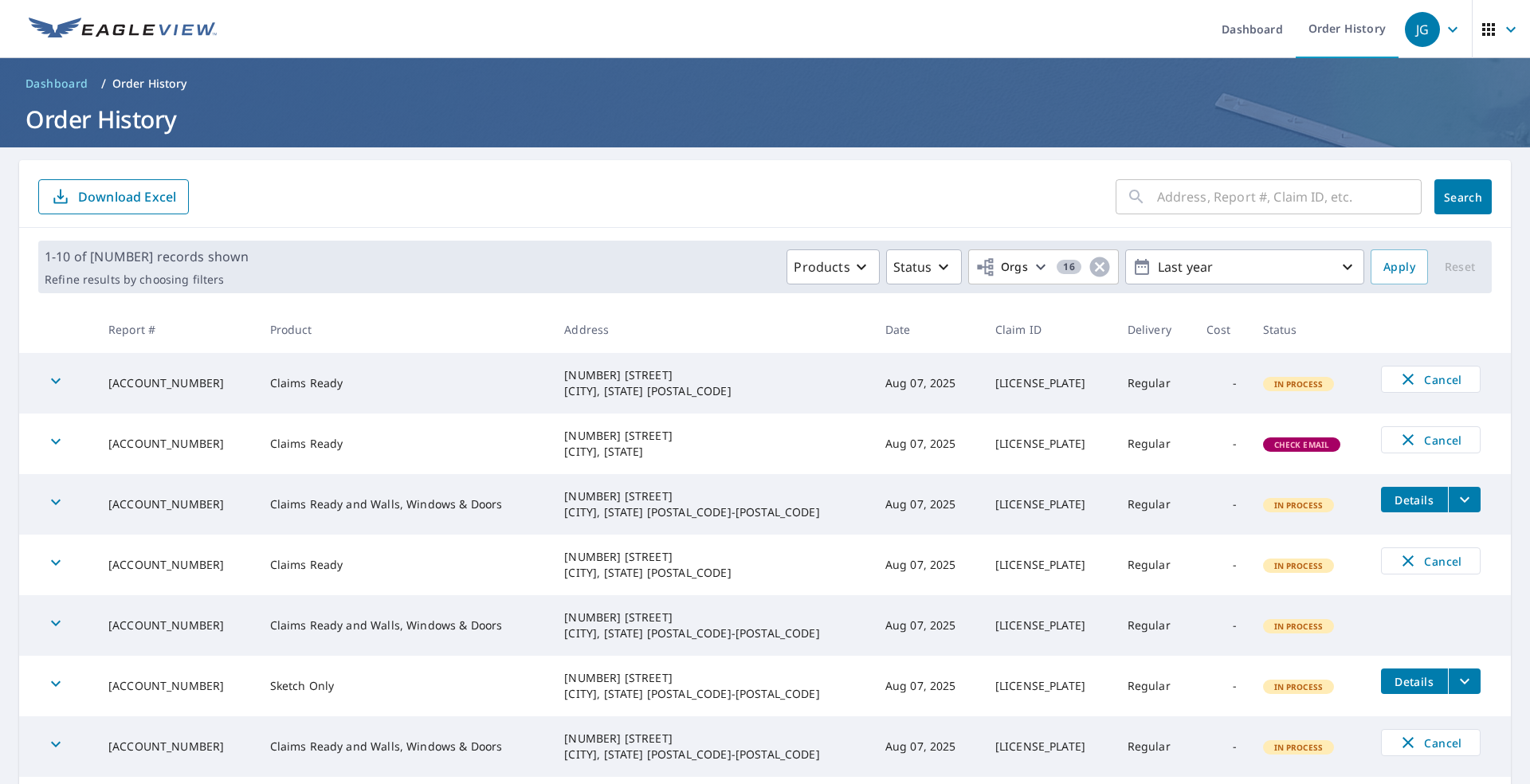 click at bounding box center (1289, 197) 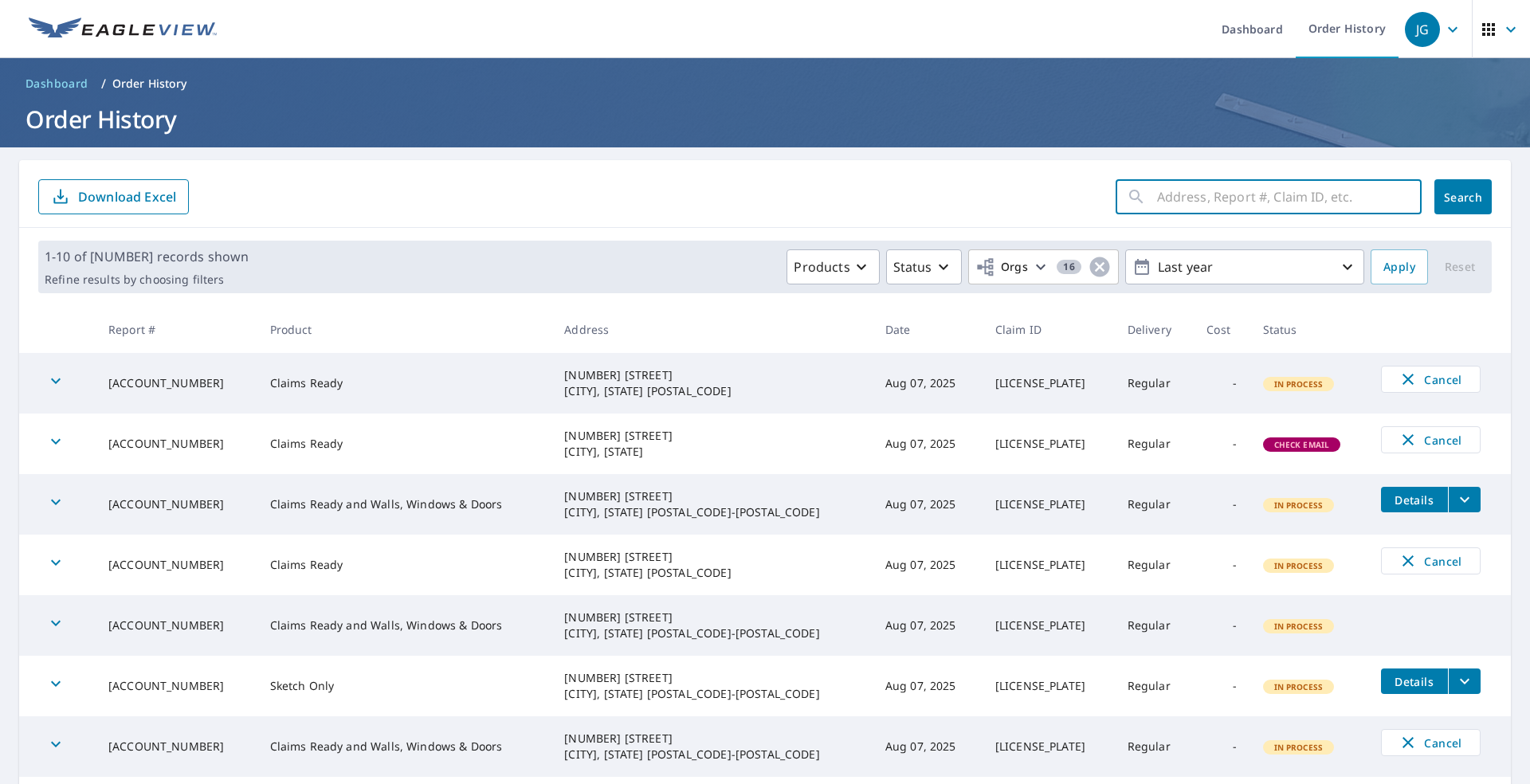 paste on "[NUMBER] [STREET], [CITY], [STATE], [POSTAL_CODE]" 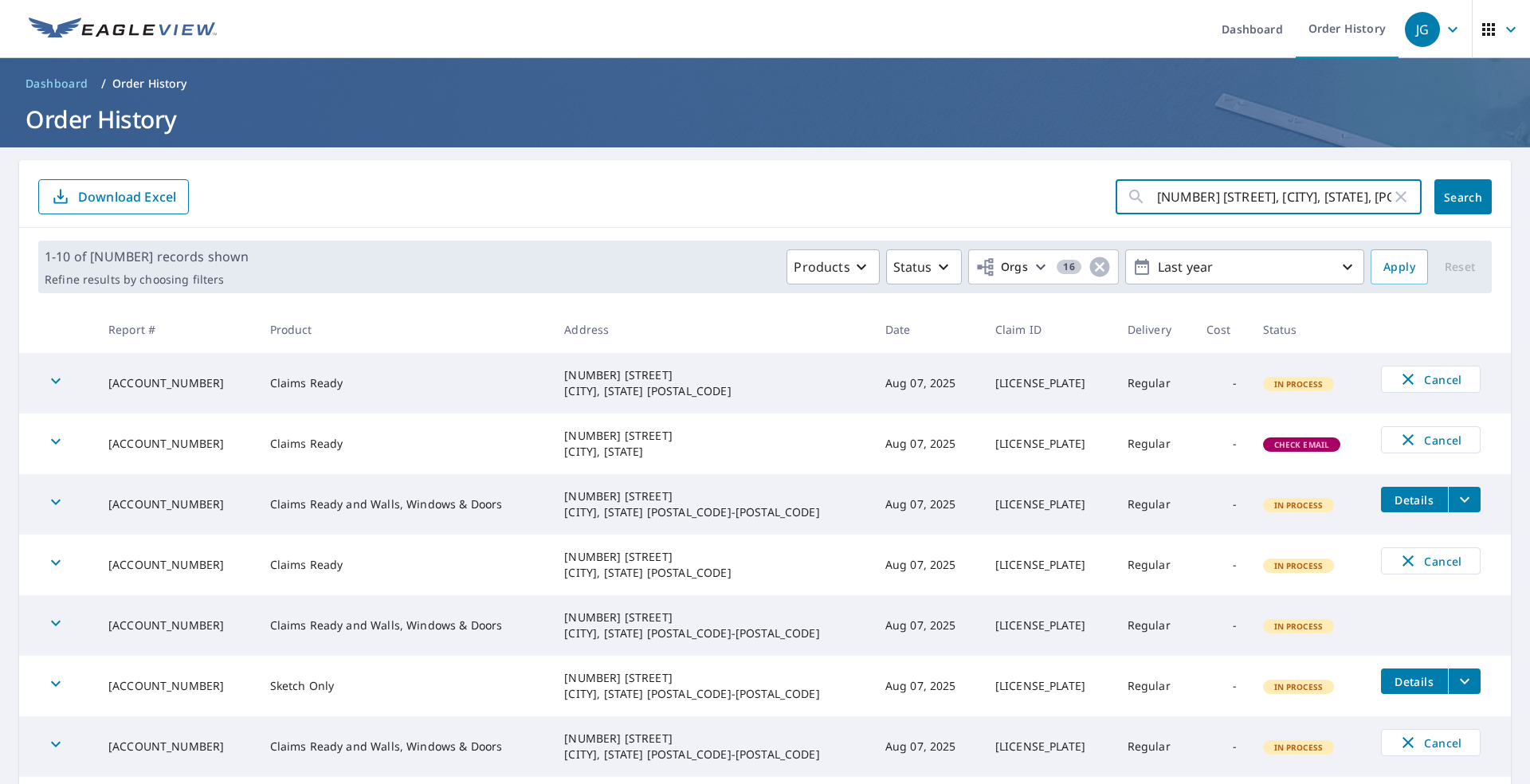 scroll, scrollTop: 0, scrollLeft: 43, axis: horizontal 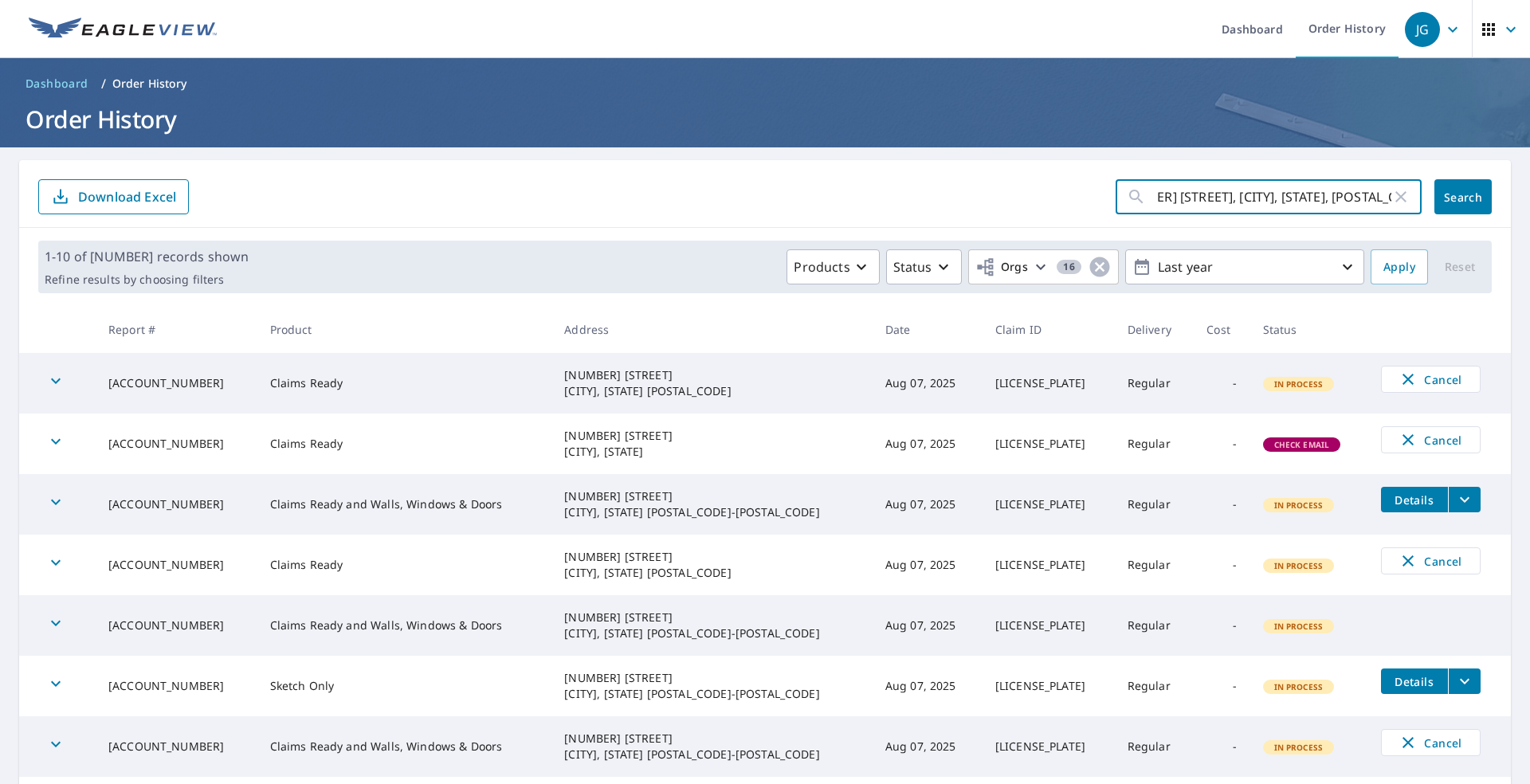 type on "[NUMBER] [STREET], [CITY], [STATE], [POSTAL_CODE]" 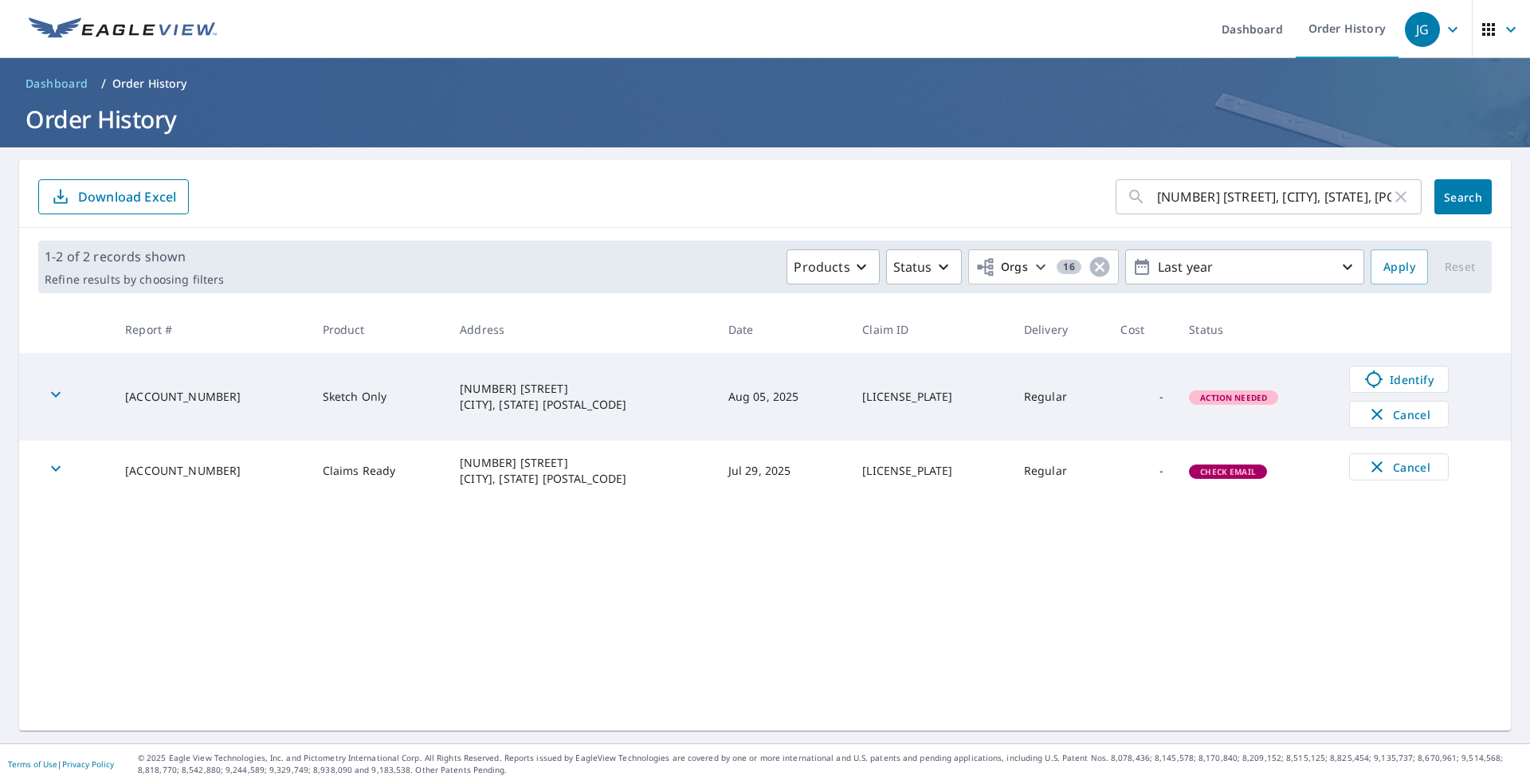 click 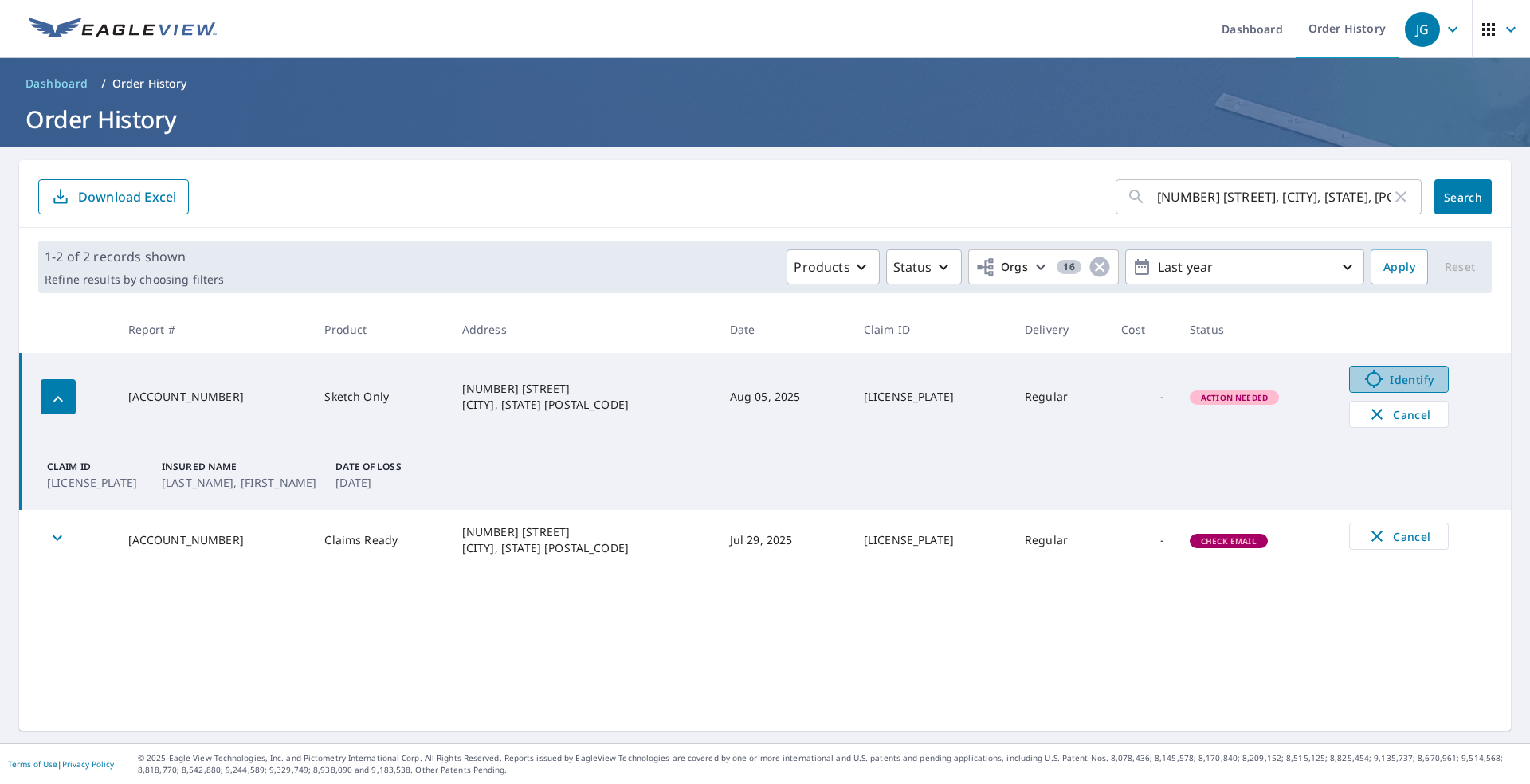 click on "Identify" at bounding box center [1399, 379] 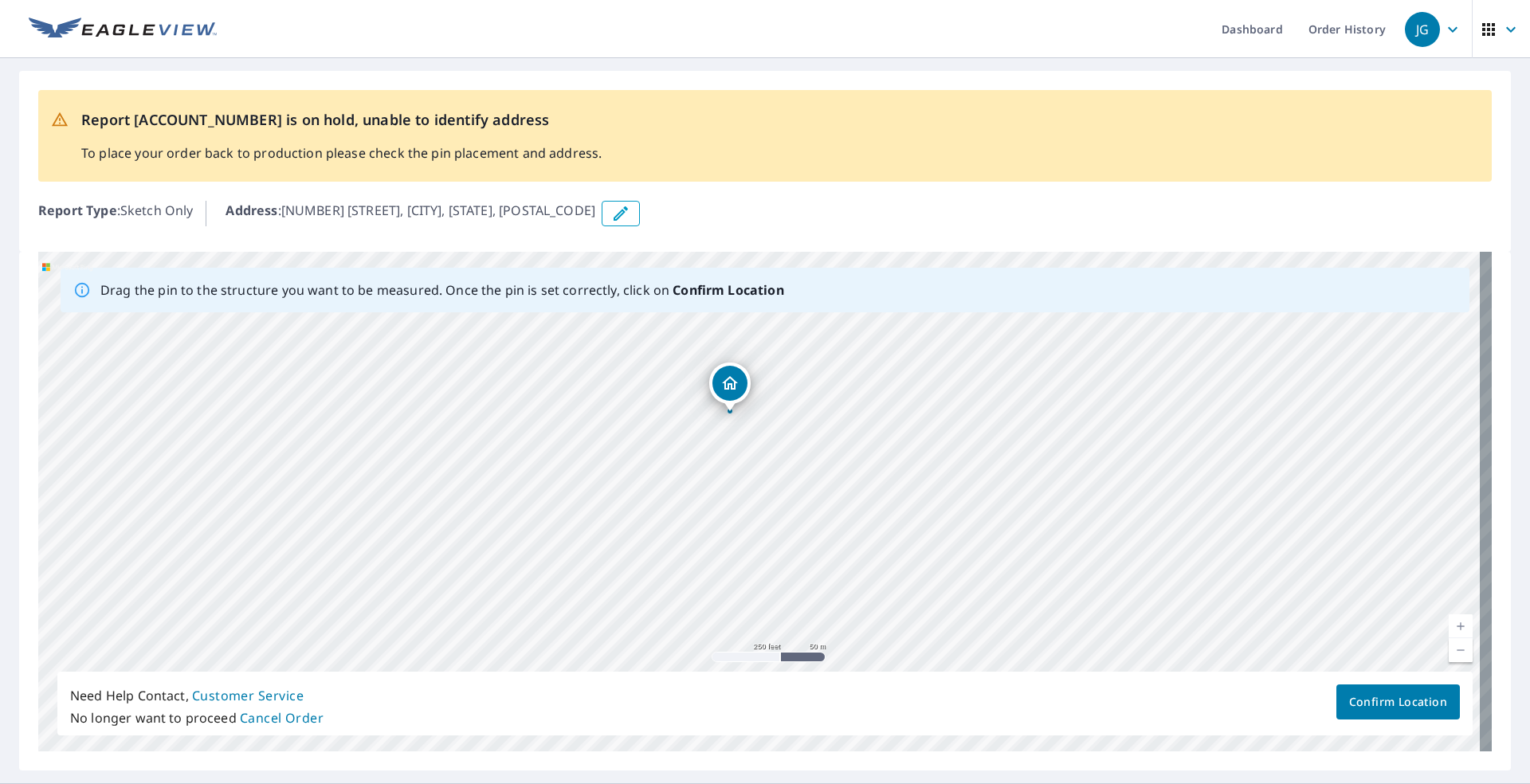 drag, startPoint x: 1176, startPoint y: 582, endPoint x: 841, endPoint y: 483, distance: 349.3222 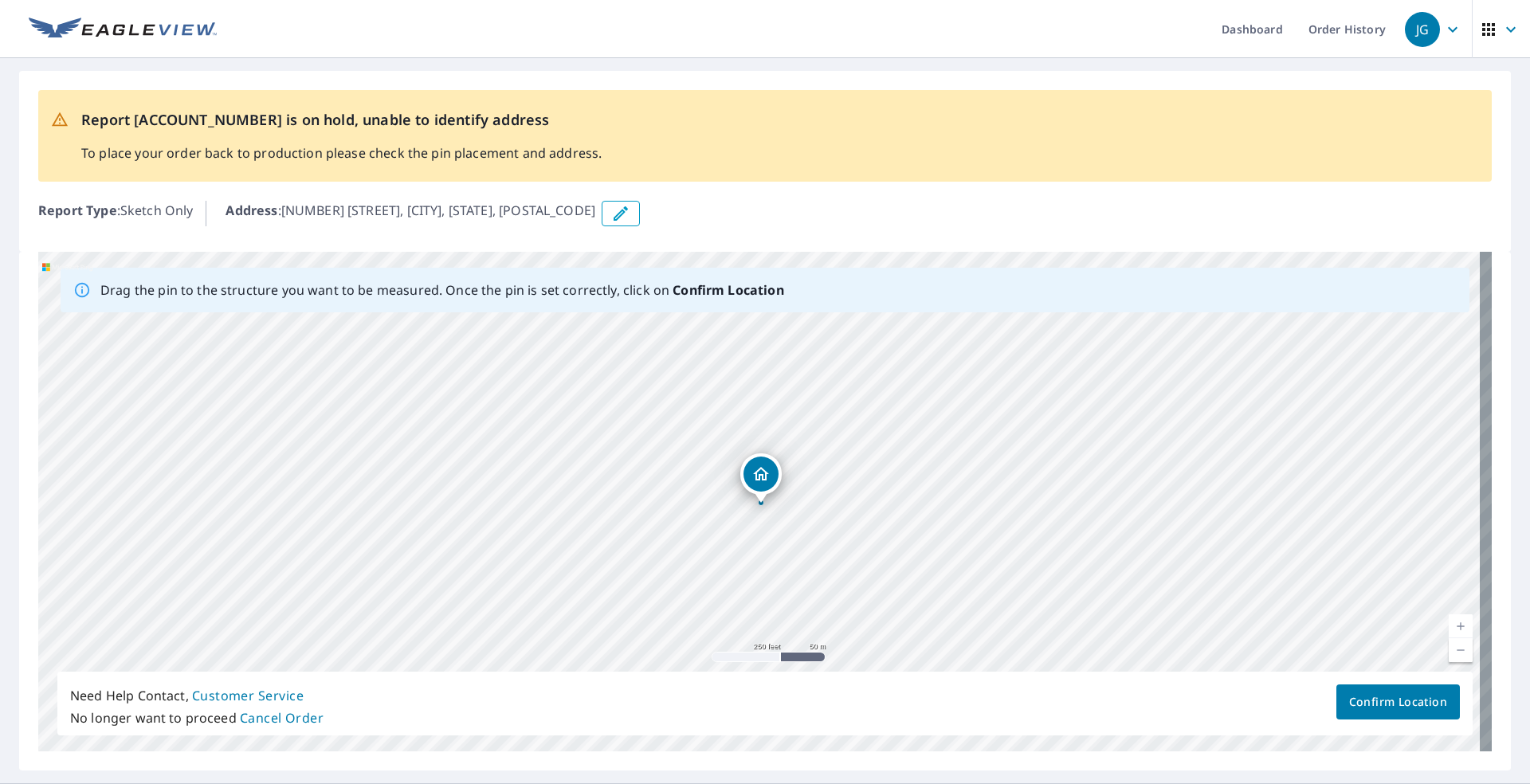 click on "[NUMBER] [STREET] [CITY], [STATE] [POSTAL_CODE]" at bounding box center (765, 501) 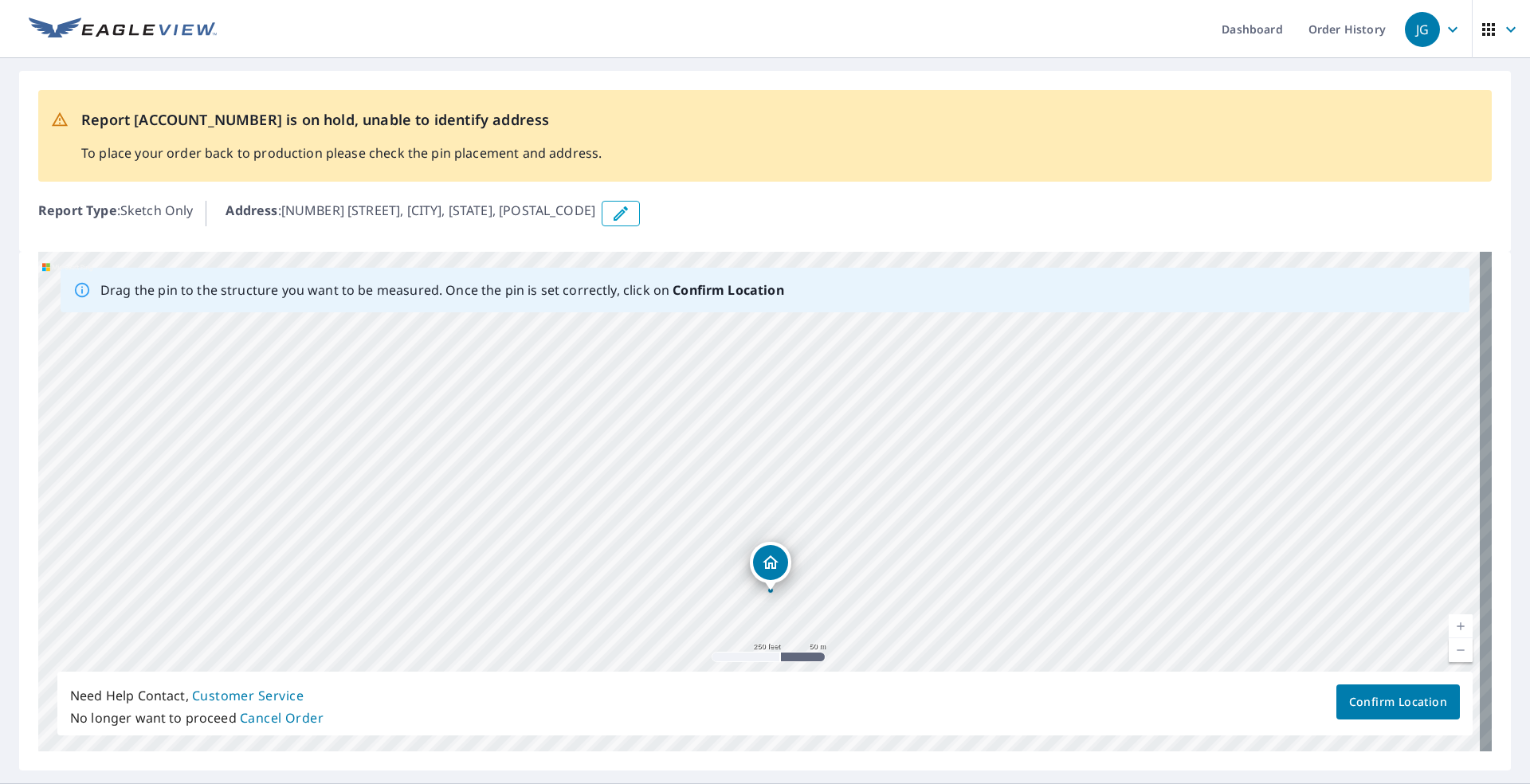 drag, startPoint x: 758, startPoint y: 483, endPoint x: 767, endPoint y: 570, distance: 87.46428 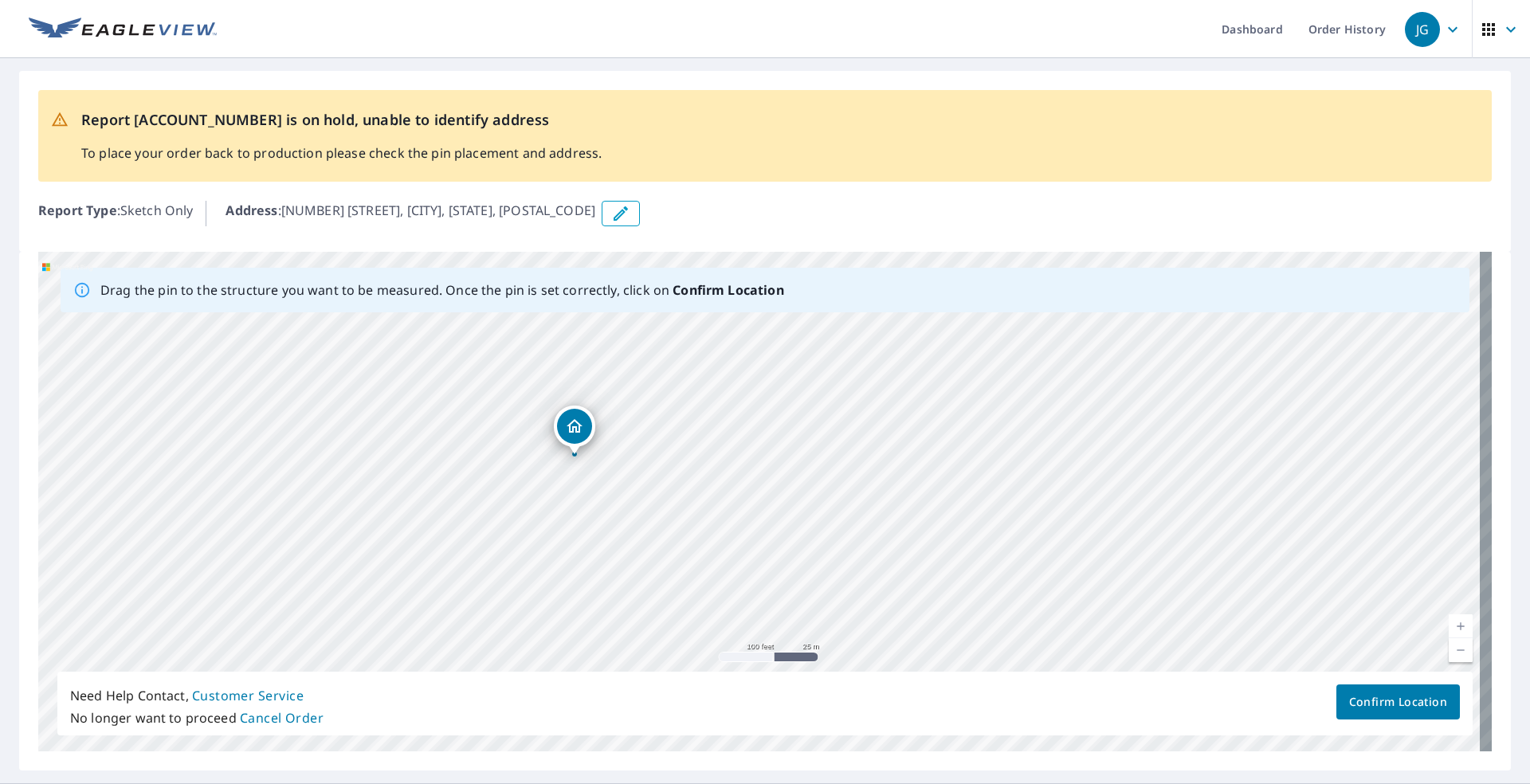 drag, startPoint x: 586, startPoint y: 425, endPoint x: 572, endPoint y: 429, distance: 14.56022 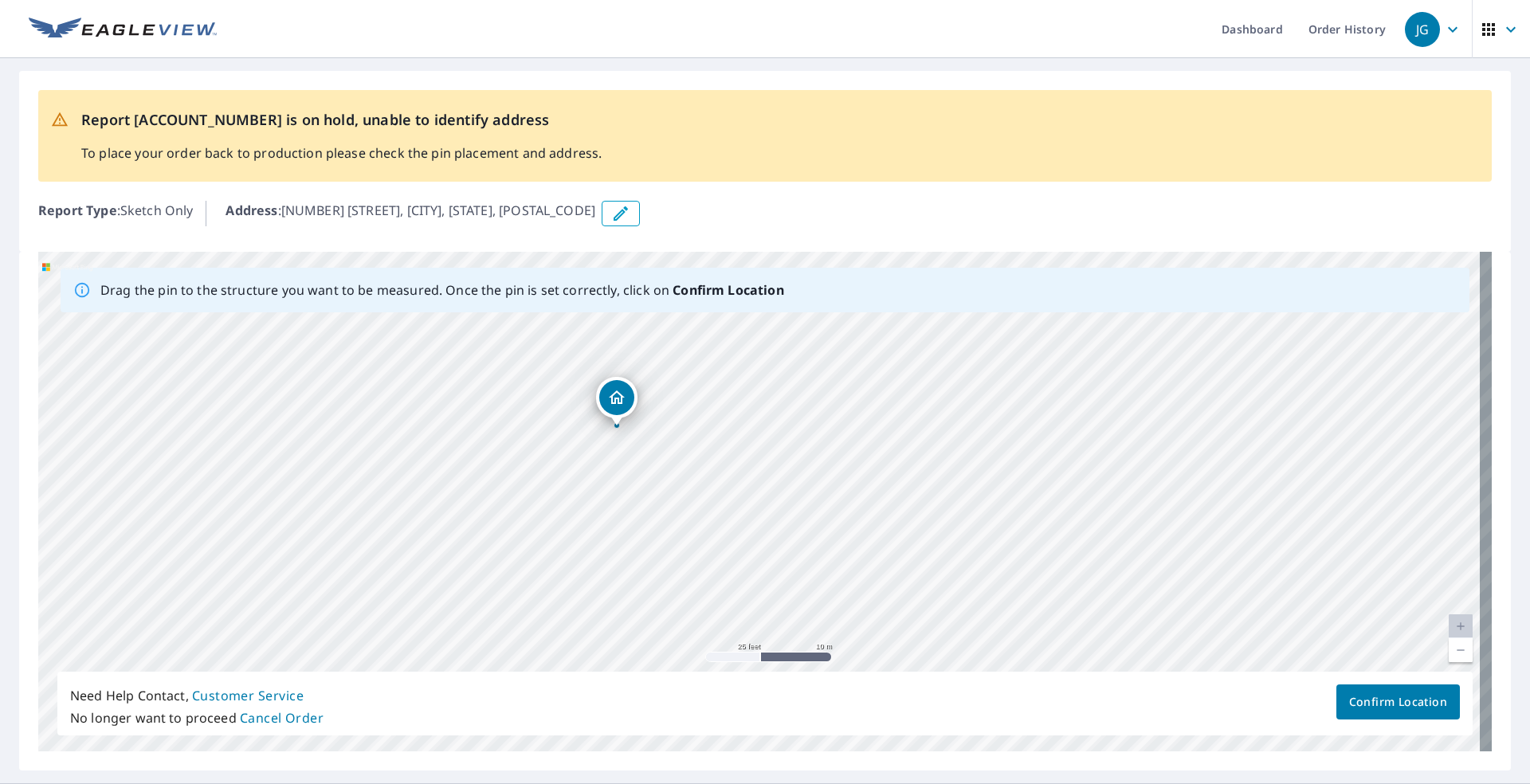 drag, startPoint x: 622, startPoint y: 400, endPoint x: 607, endPoint y: 400, distance: 15 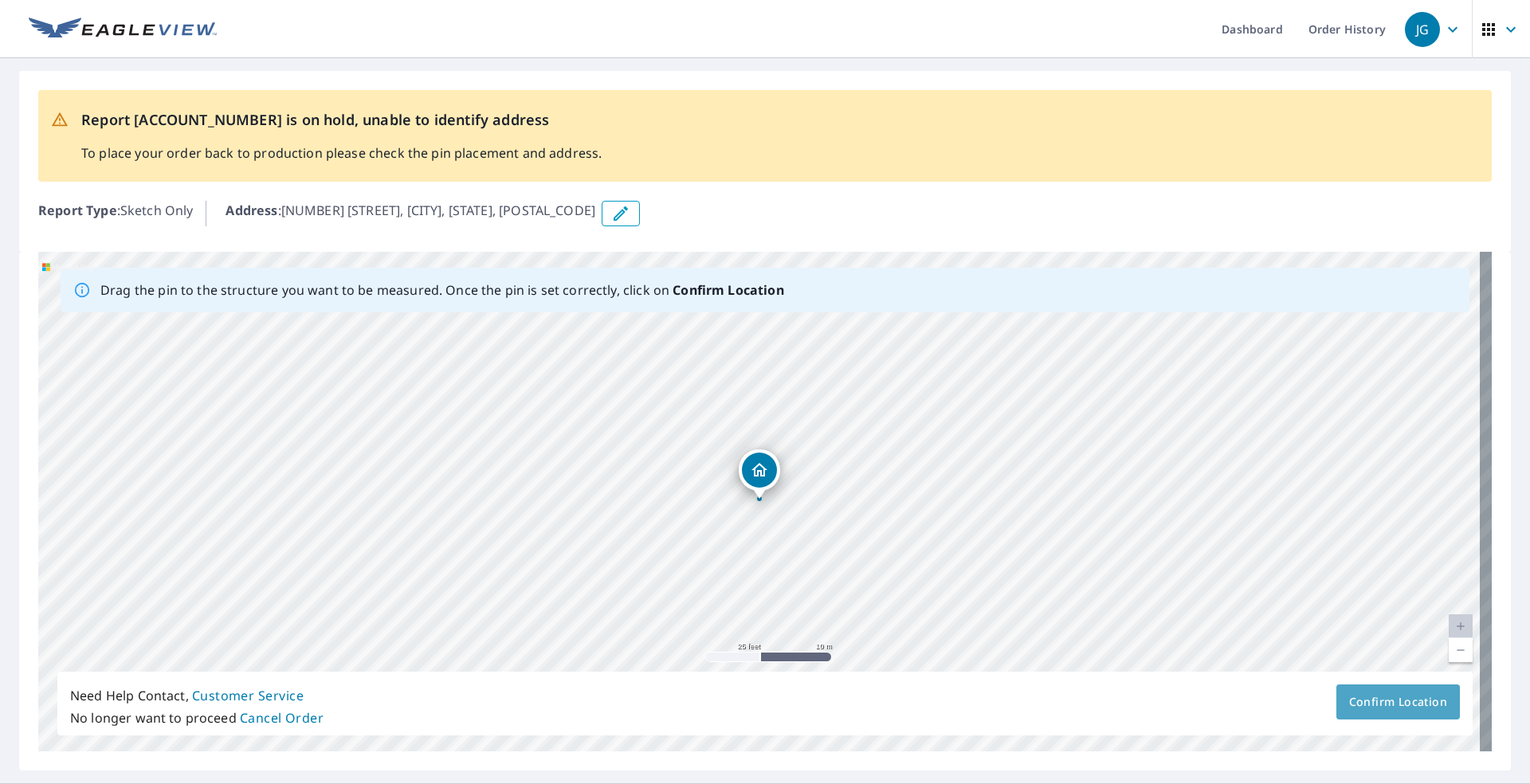 click on "Confirm Location" at bounding box center (1398, 702) 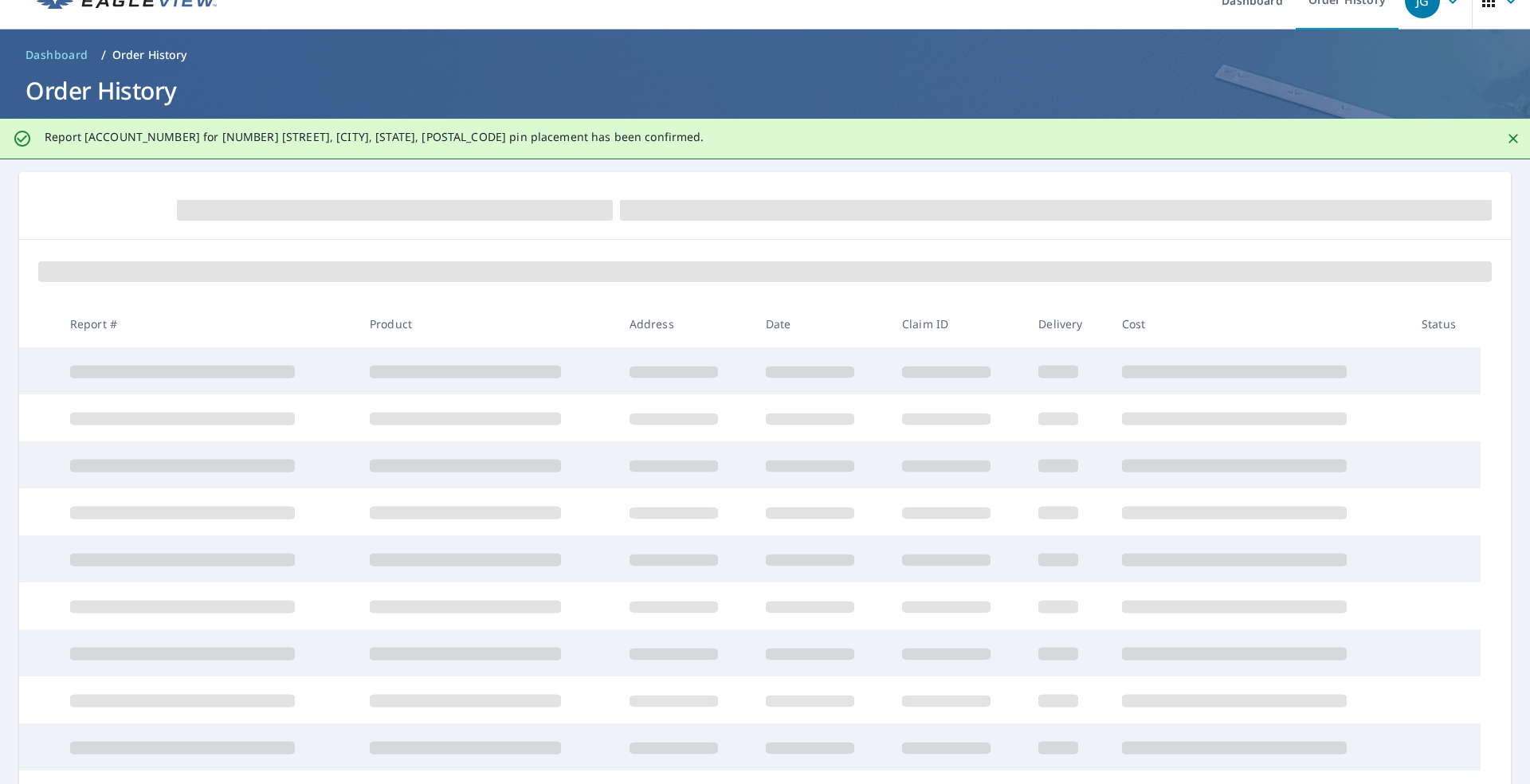 scroll, scrollTop: 0, scrollLeft: 0, axis: both 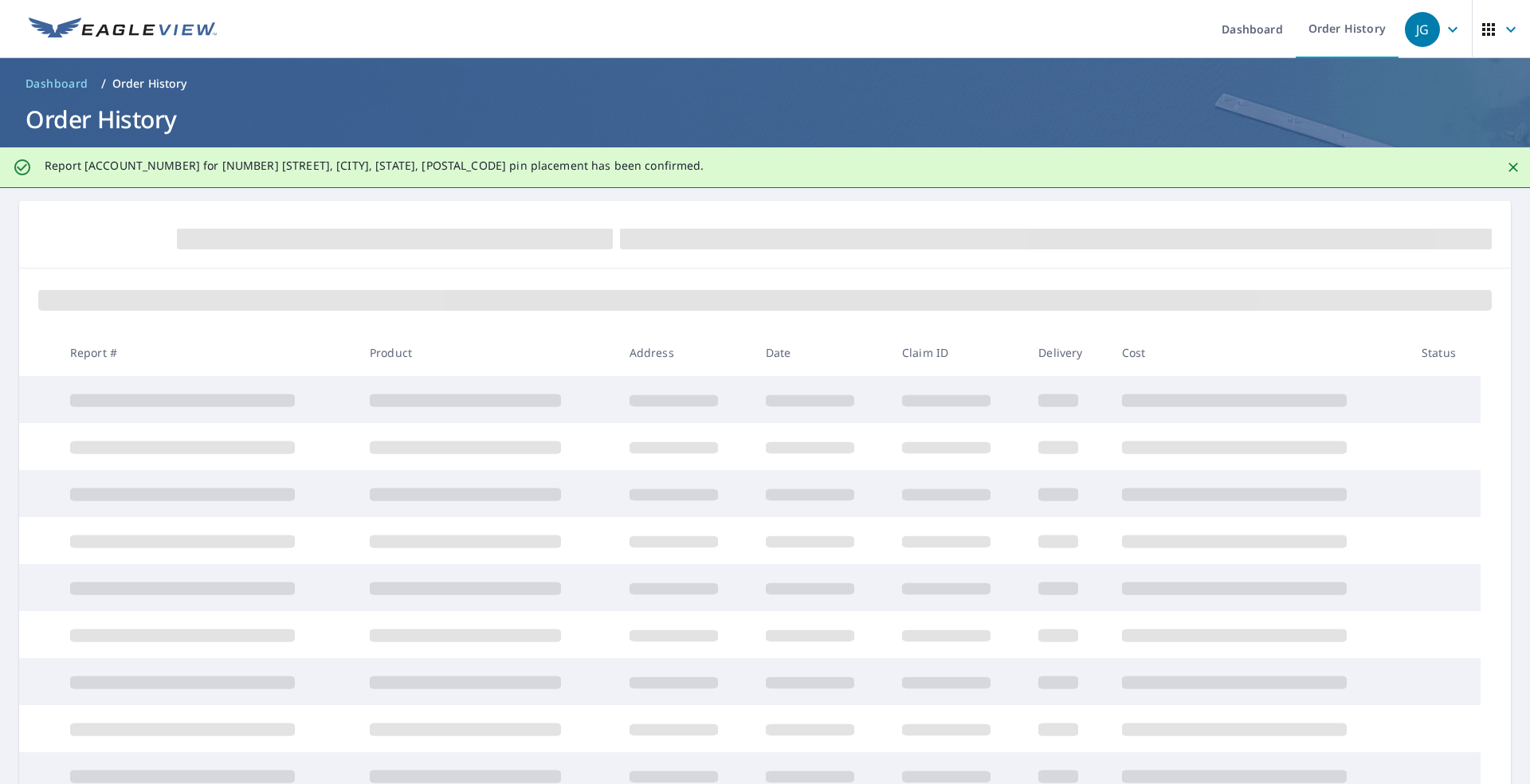click on "Report [ACCOUNT_NUMBER] for [NUMBER] [STREET], [CITY], [STATE], [POSTAL_CODE] pin placement has been confirmed." at bounding box center (765, 167) 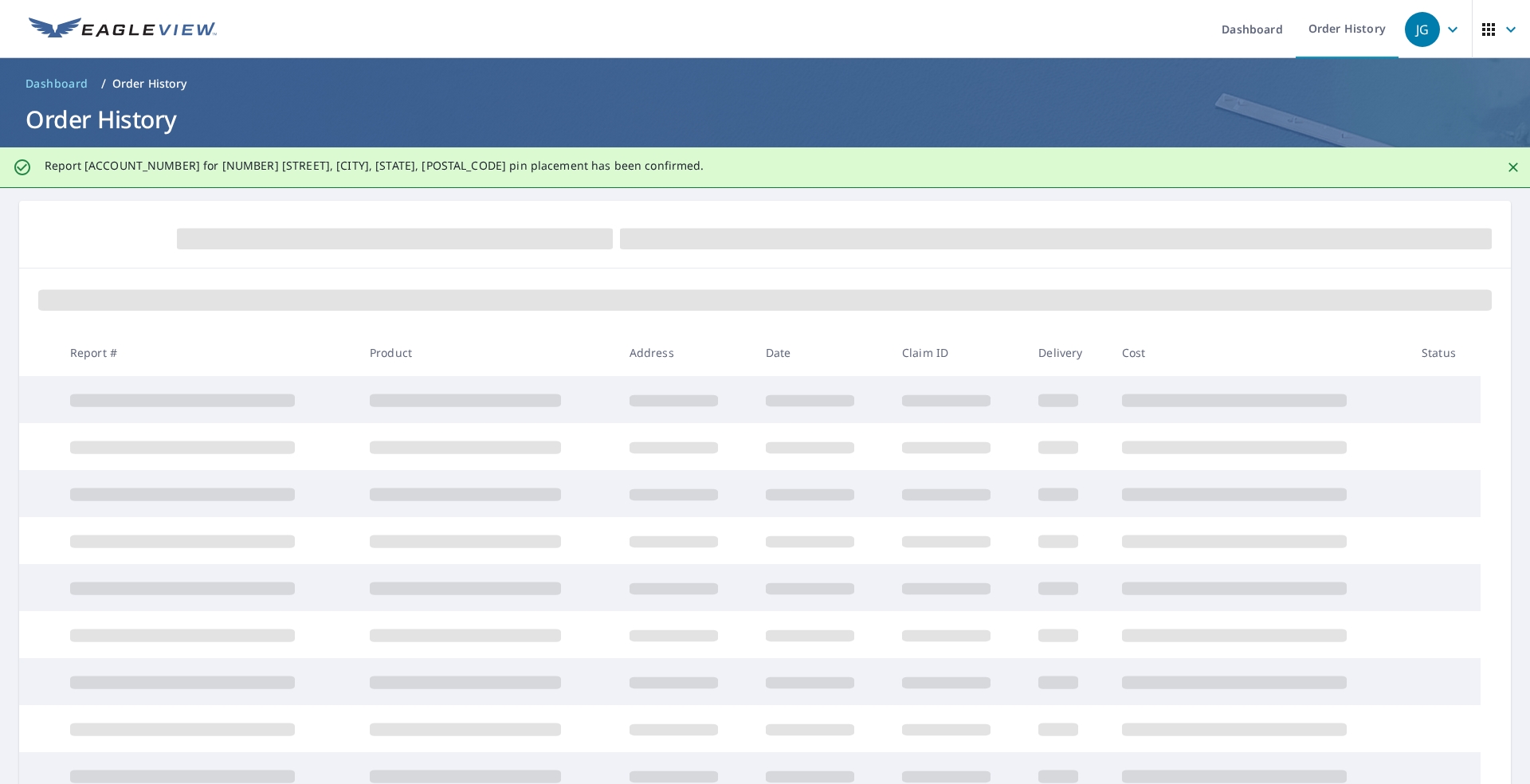 click on "Report [ACCOUNT_NUMBER] for [NUMBER] [STREET], [CITY], [STATE], [POSTAL_CODE] pin placement has been confirmed." at bounding box center [765, 167] 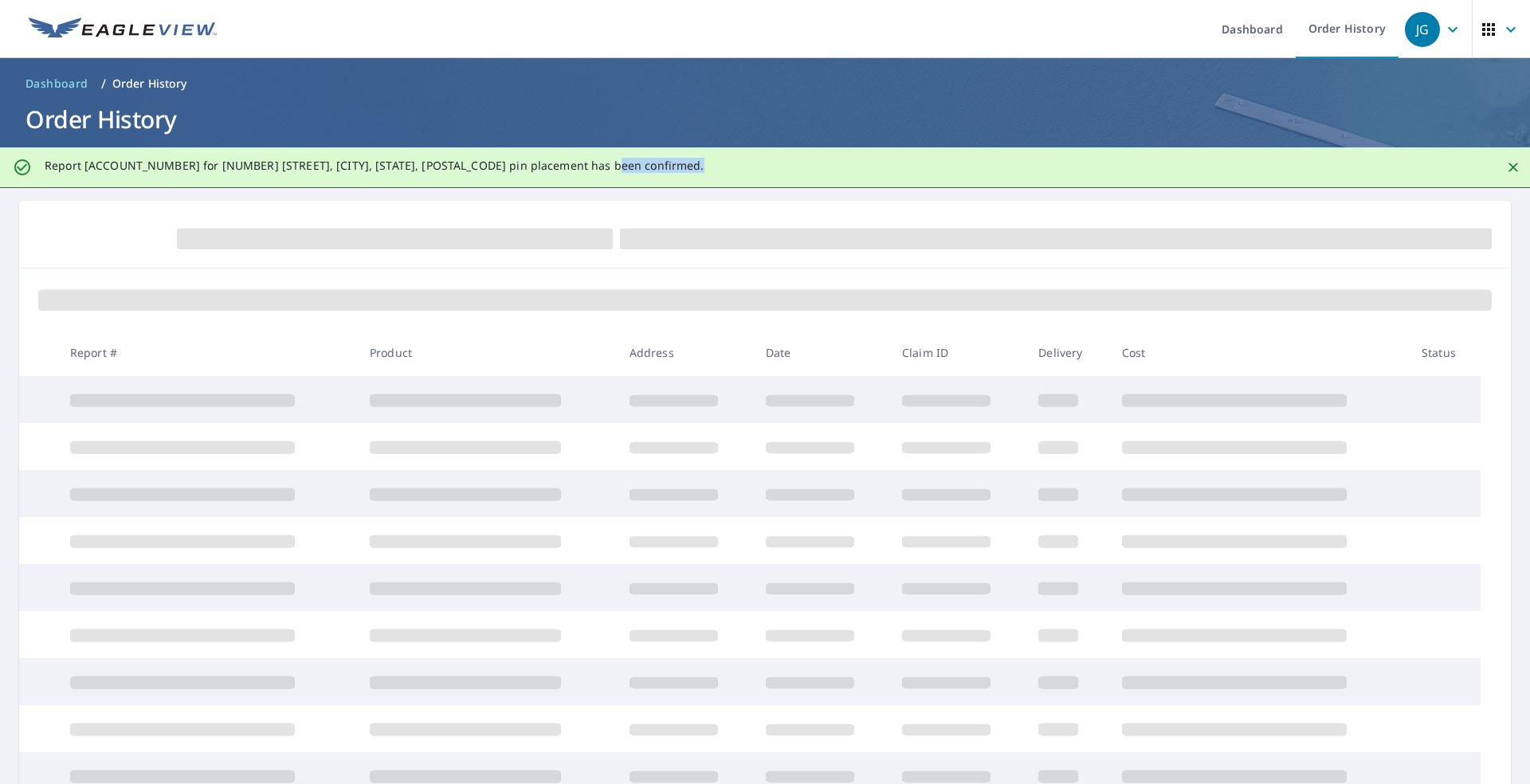 click on "Report [ACCOUNT_NUMBER] for [NUMBER] [STREET], [CITY], [STATE], [POSTAL_CODE] pin placement has been confirmed." at bounding box center (765, 167) 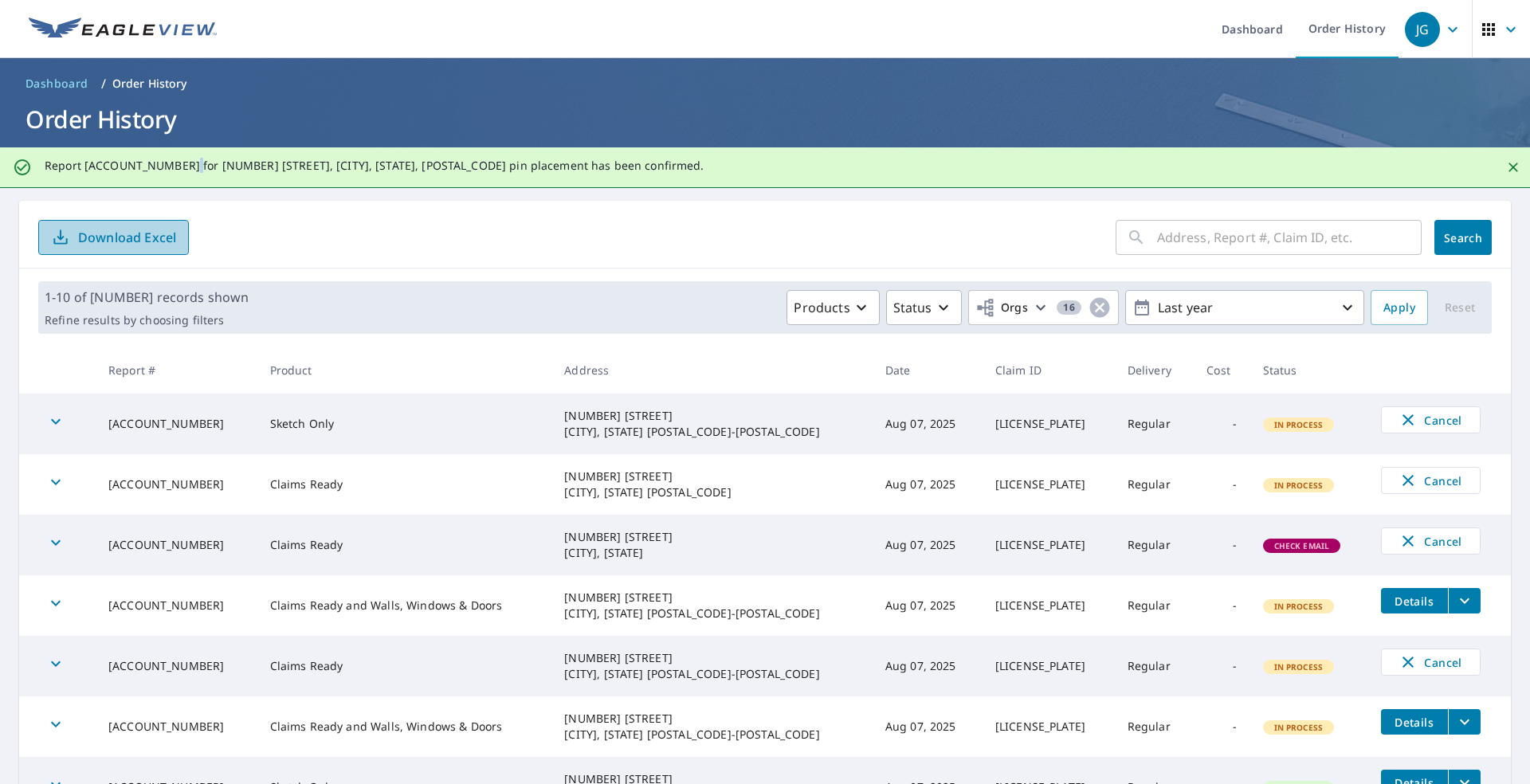 click 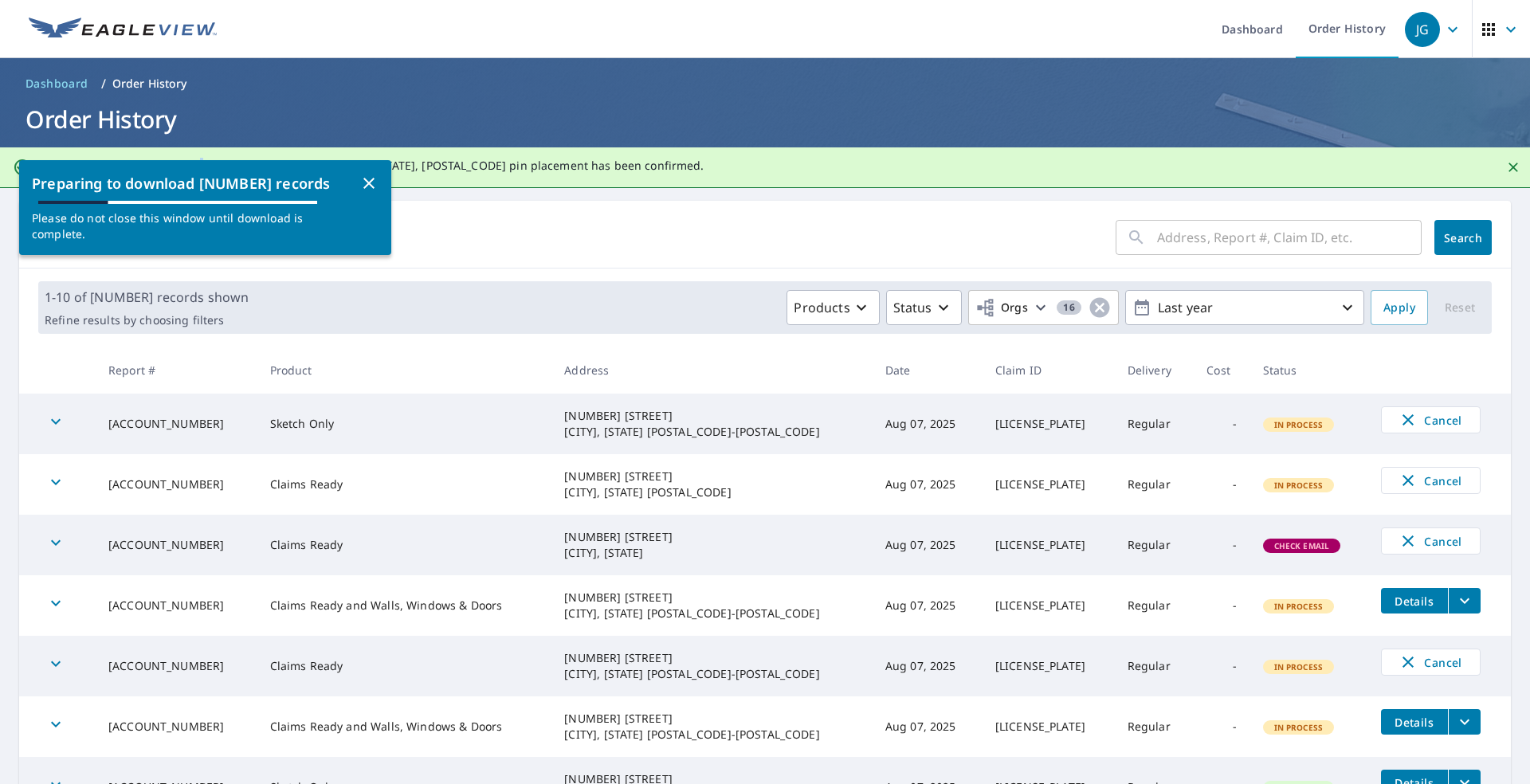 click 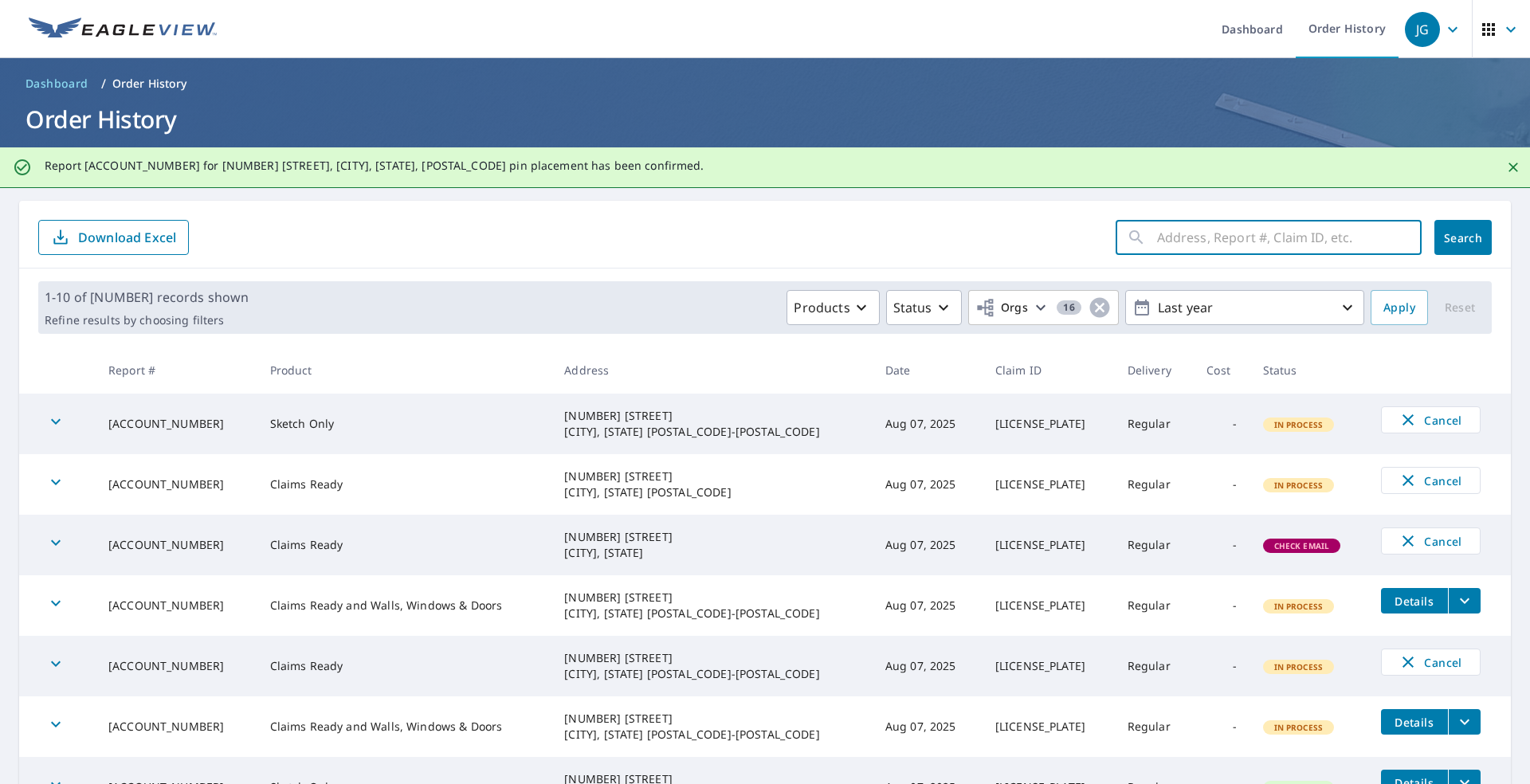 click at bounding box center [1289, 237] 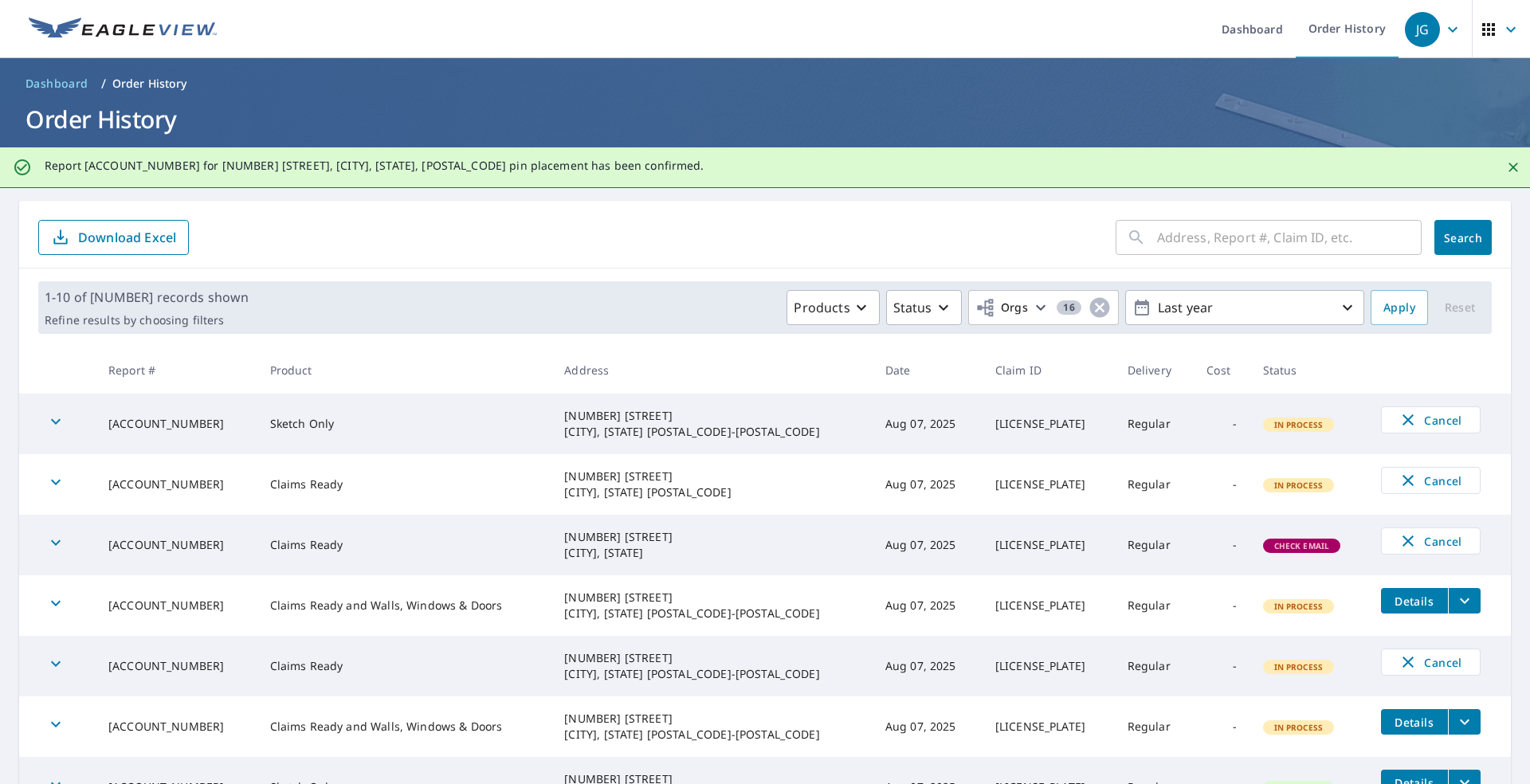 click on "Report [ACCOUNT_NUMBER] for [NUMBER] [STREET], [CITY], [STATE], [POSTAL_CODE] pin placement has been confirmed." 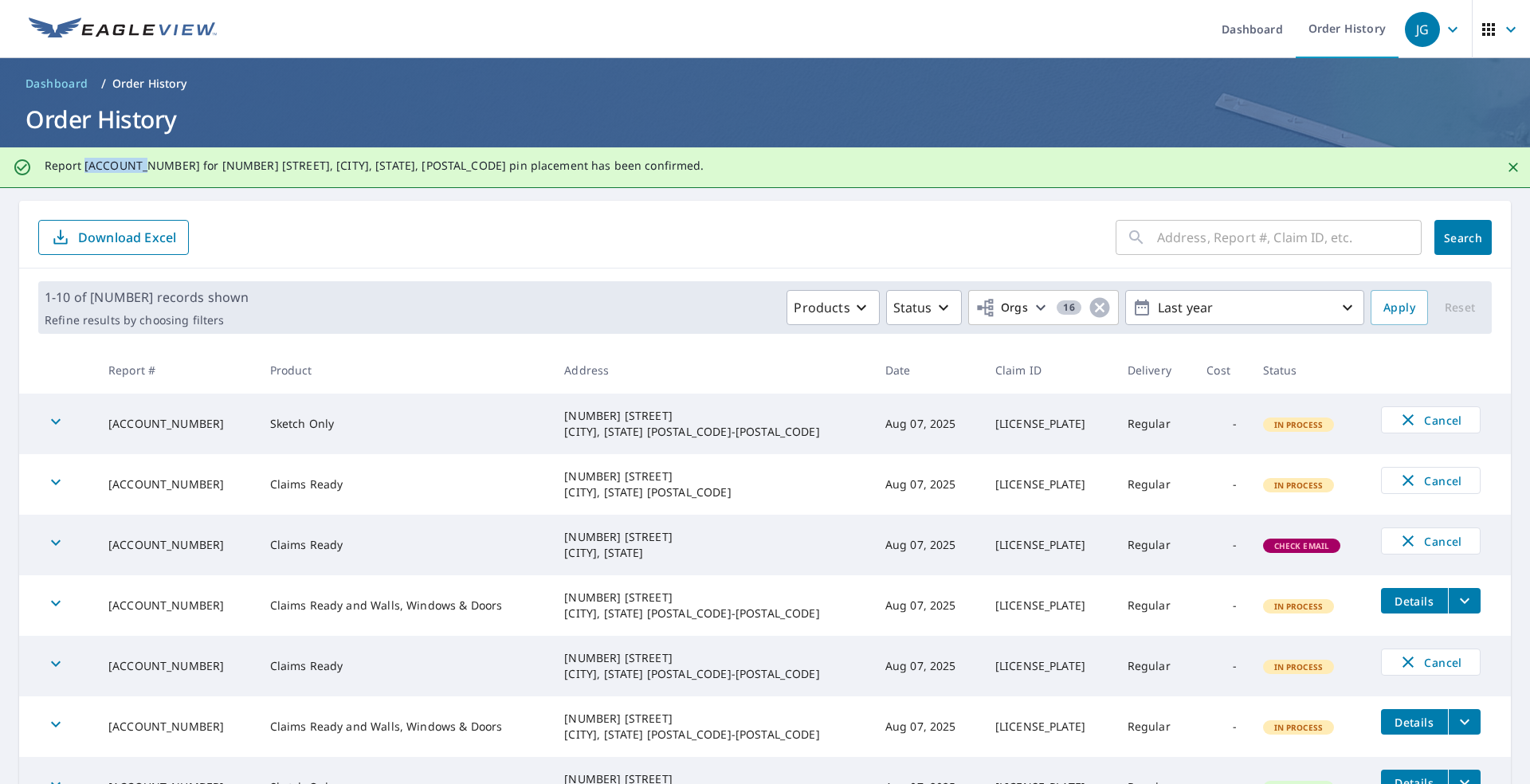 click on "Report [ACCOUNT_NUMBER] for [NUMBER] [STREET], [CITY], [STATE], [POSTAL_CODE] pin placement has been confirmed." 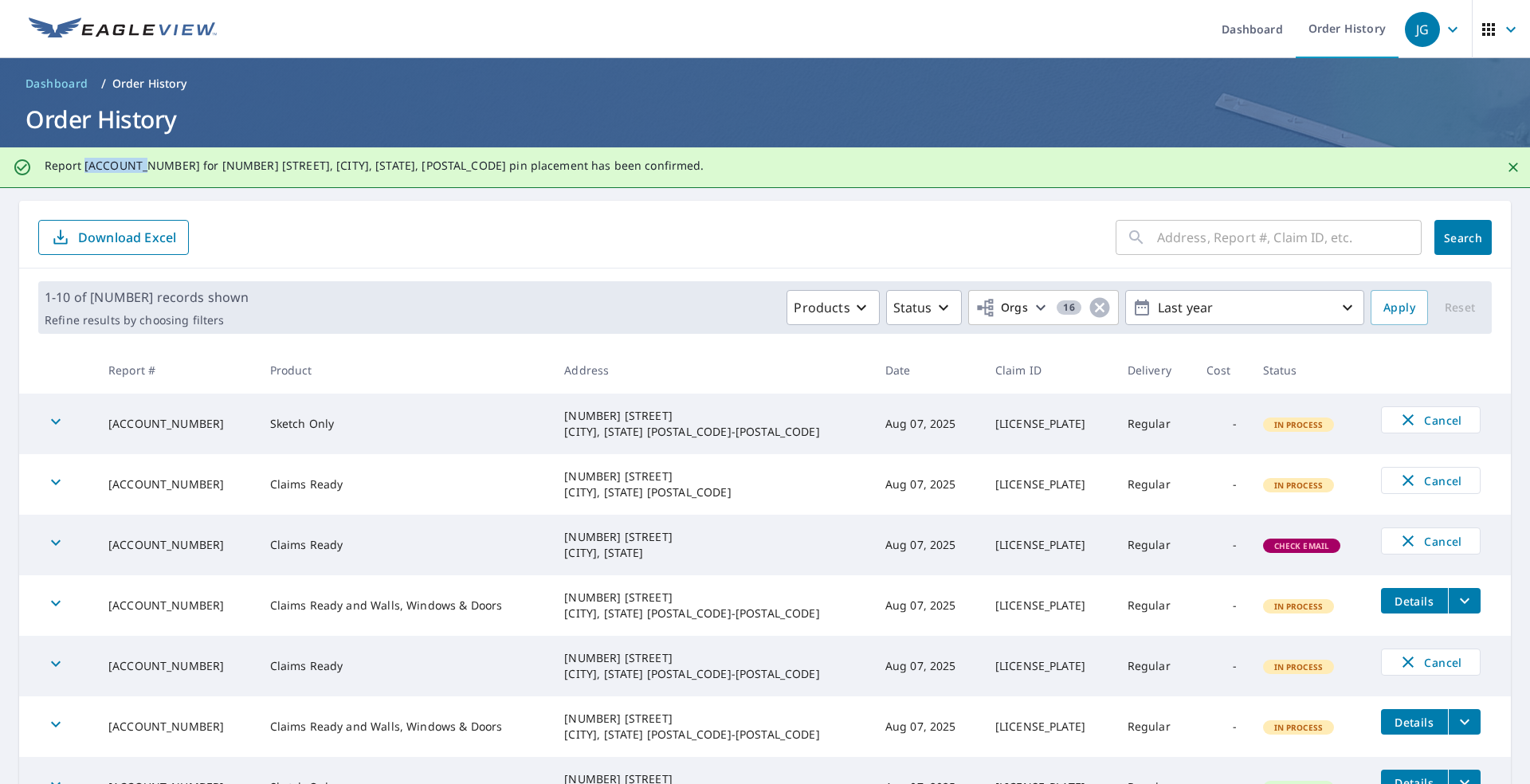 copy on "[ACCOUNT_NUMBER]" 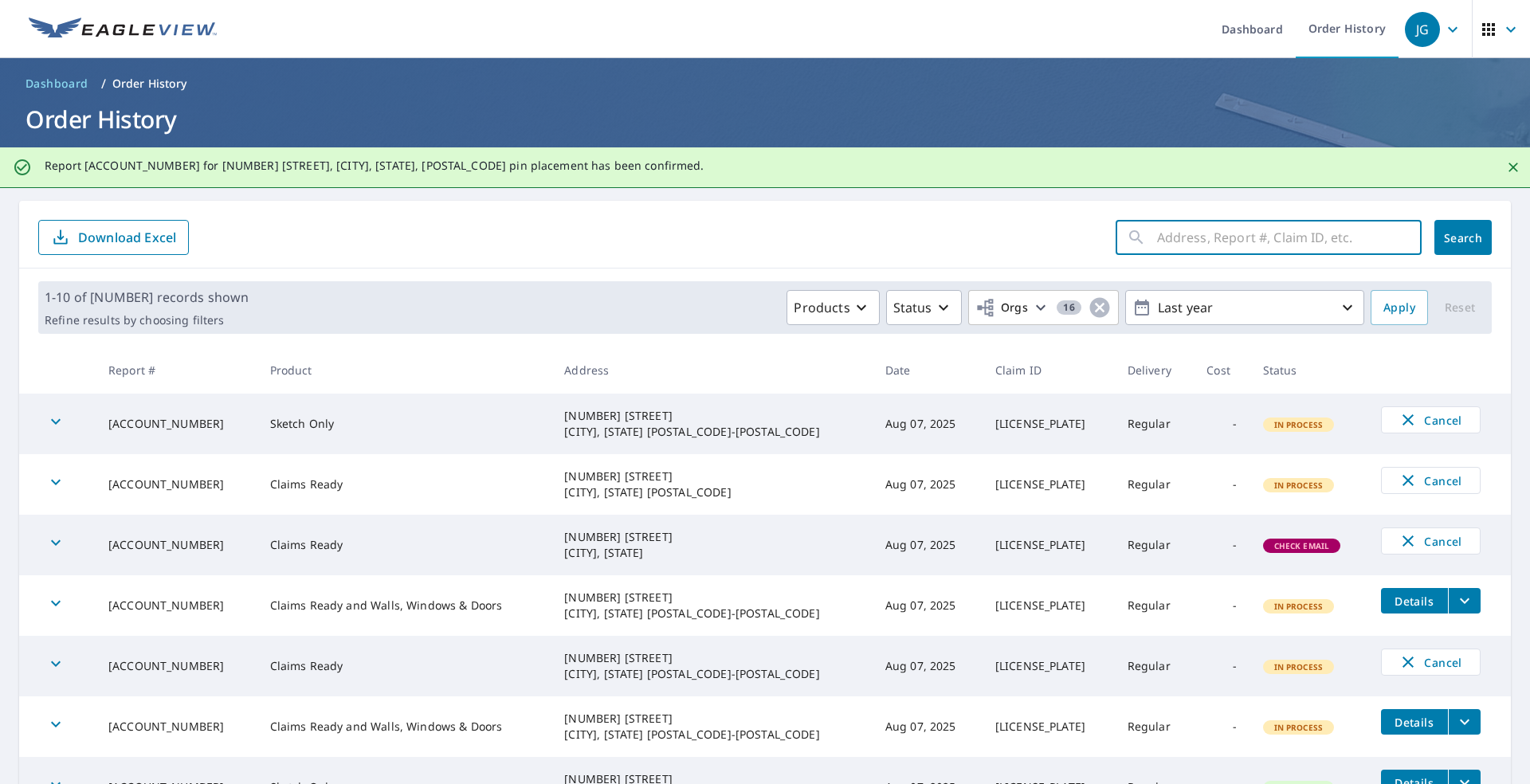 click at bounding box center (1289, 237) 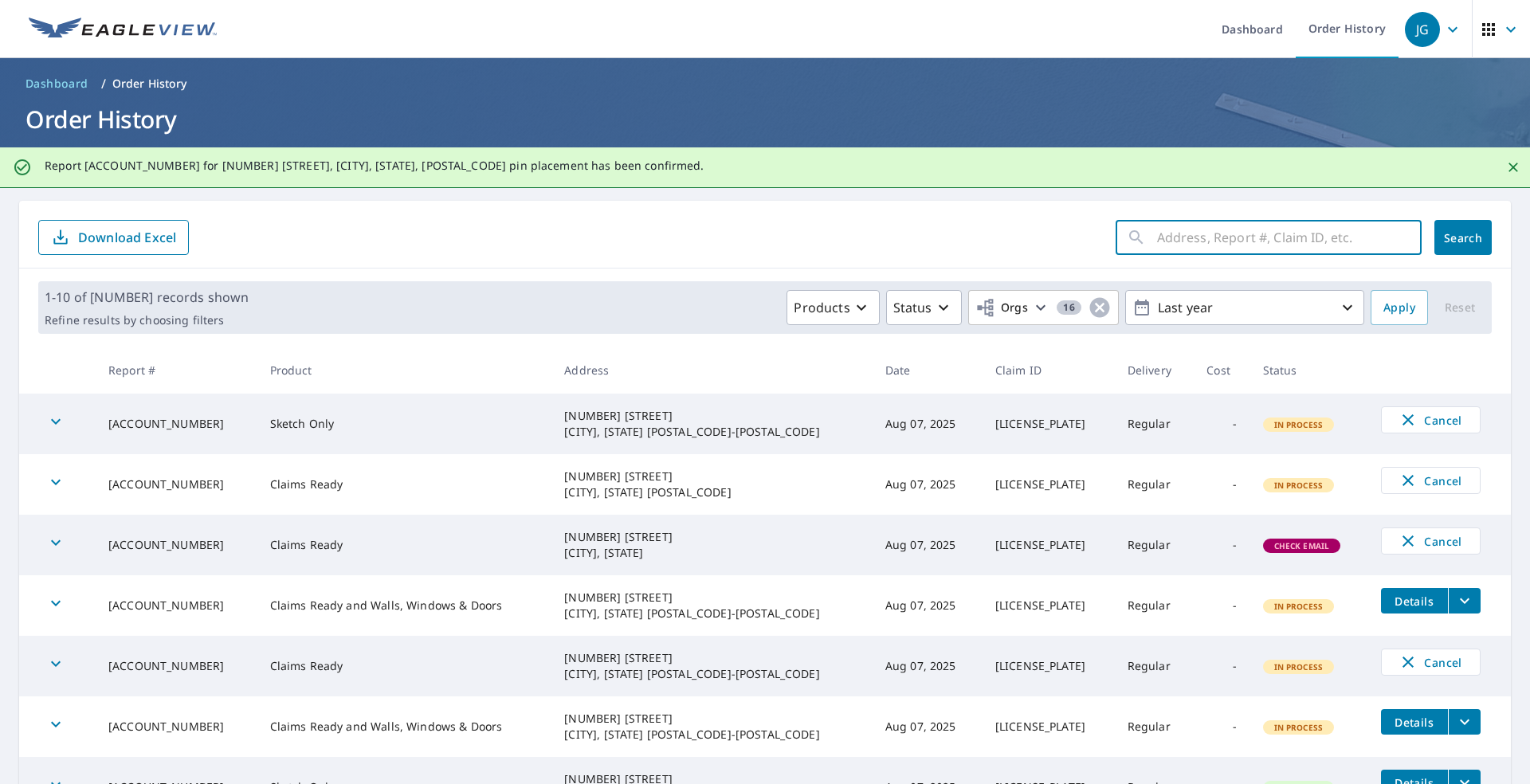 paste on "[ACCOUNT_NUMBER]" 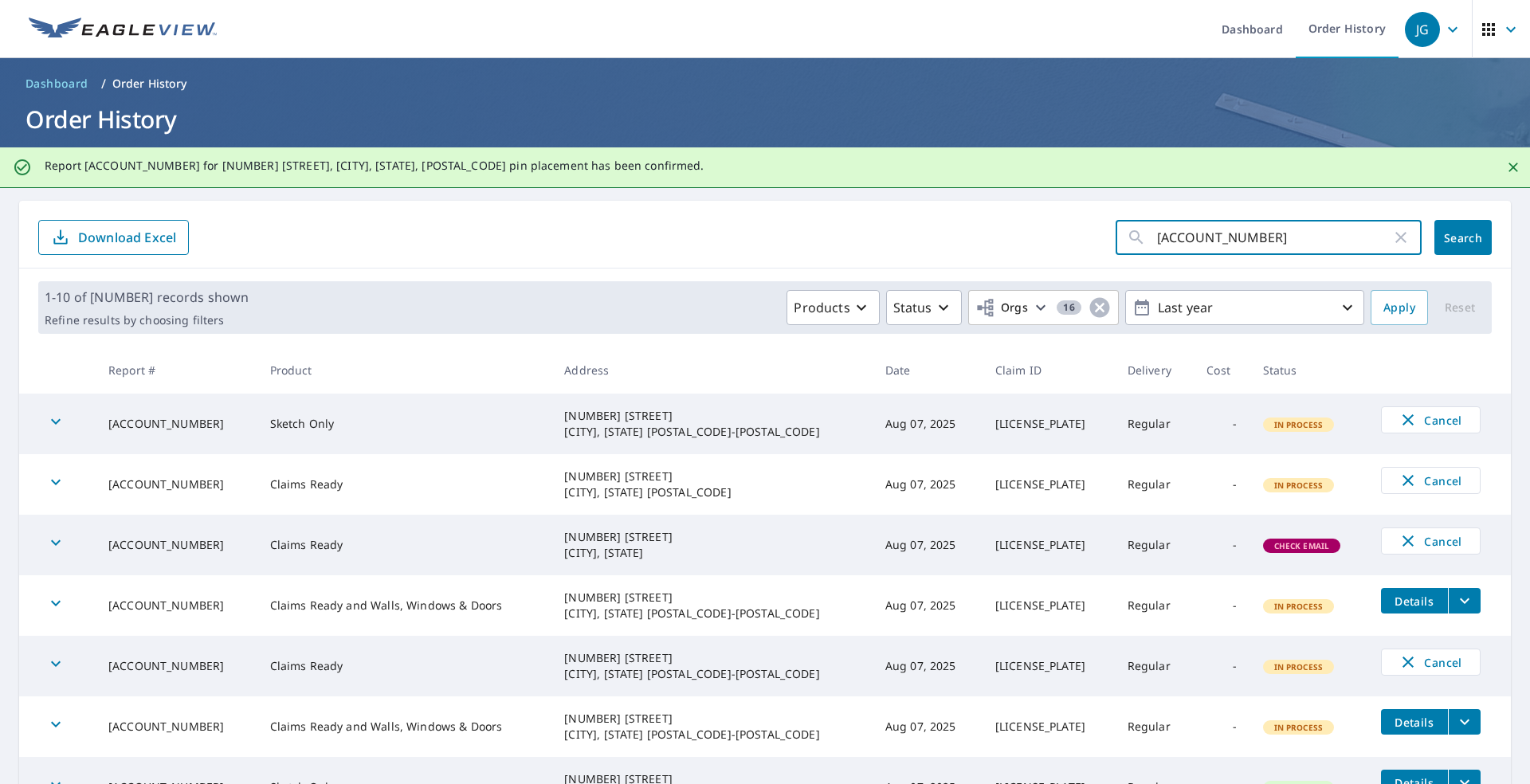 type on "[ACCOUNT_NUMBER]" 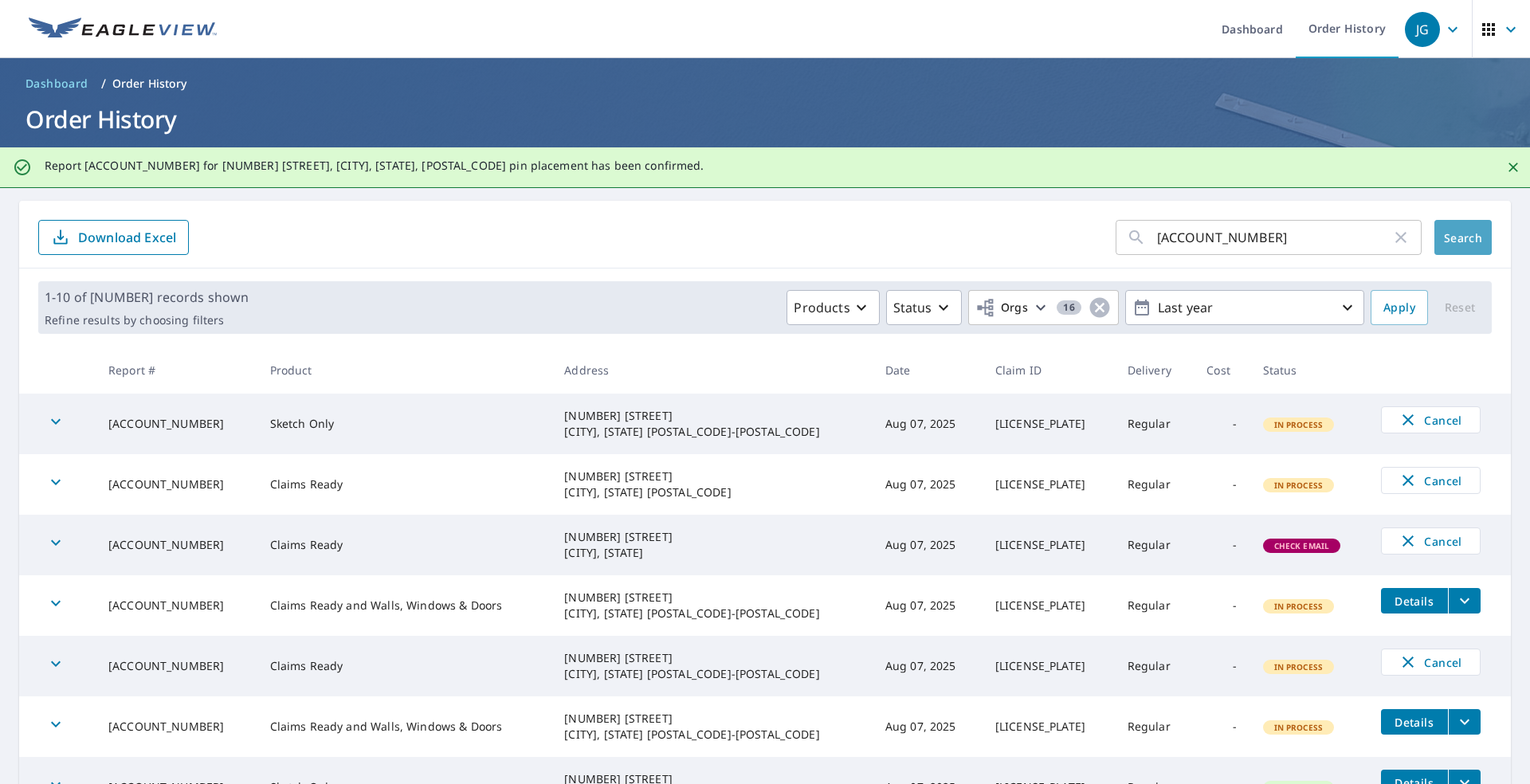 click on "Search" at bounding box center (1463, 237) 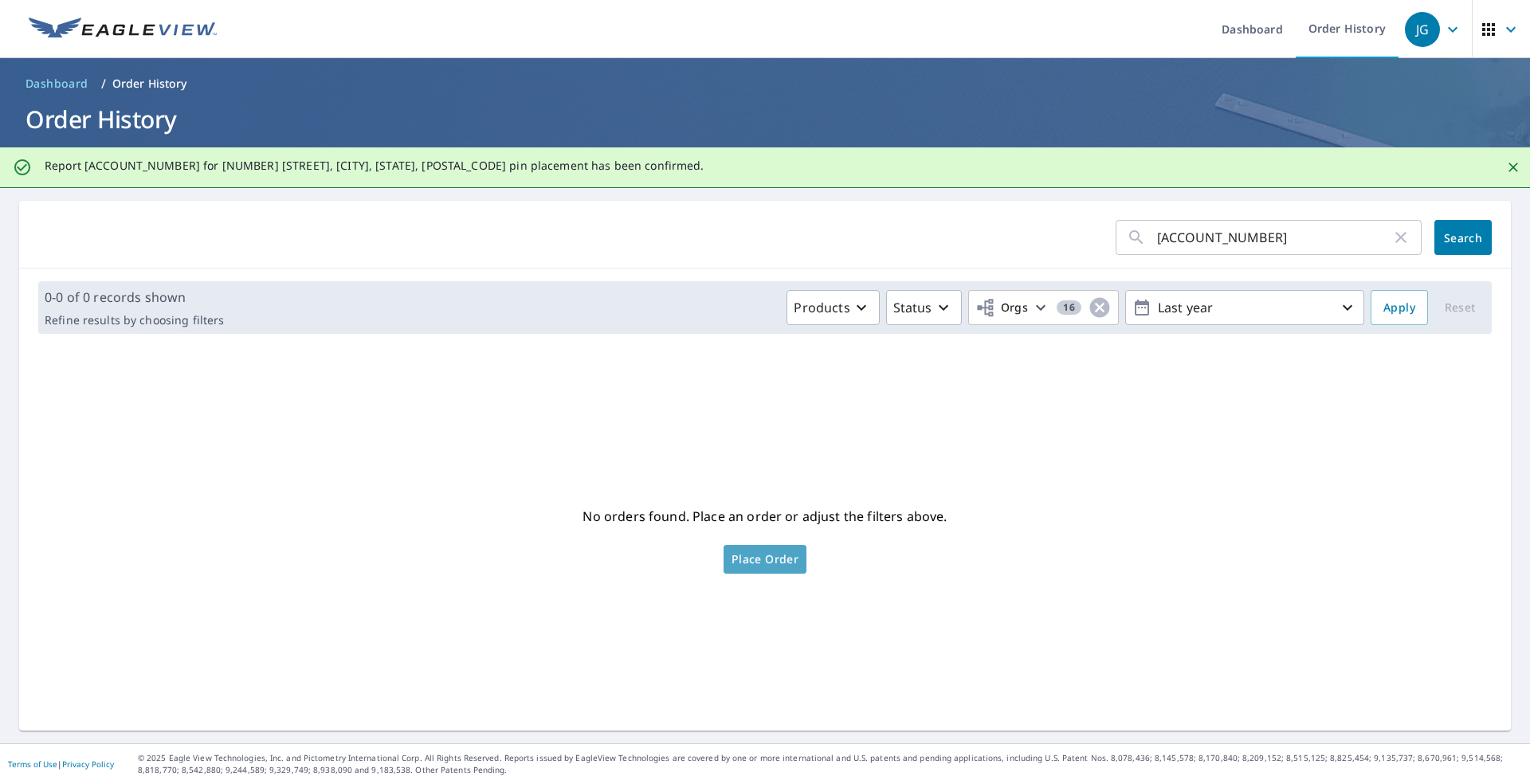 click on "Place Order" at bounding box center [765, 559] 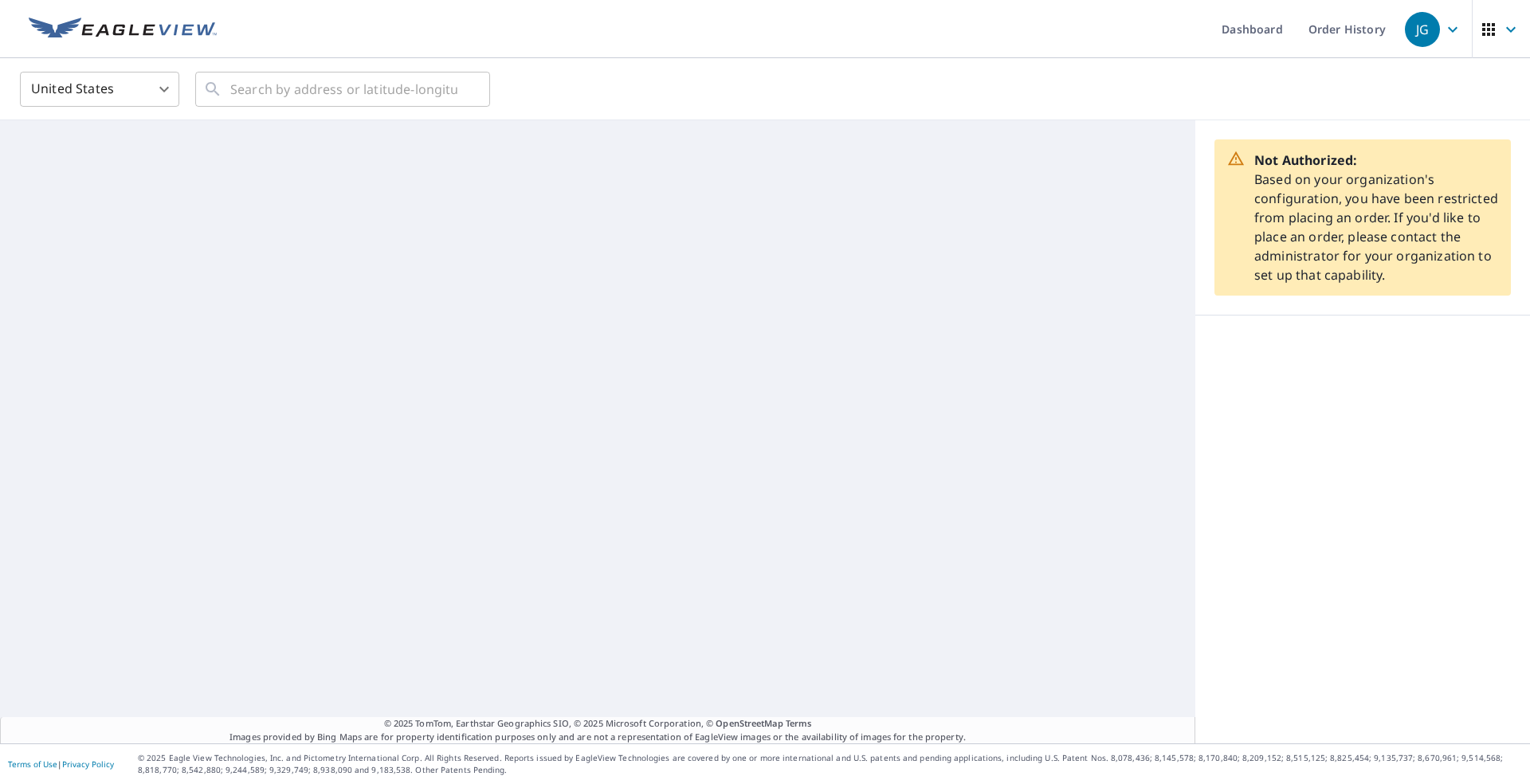 scroll, scrollTop: 0, scrollLeft: 0, axis: both 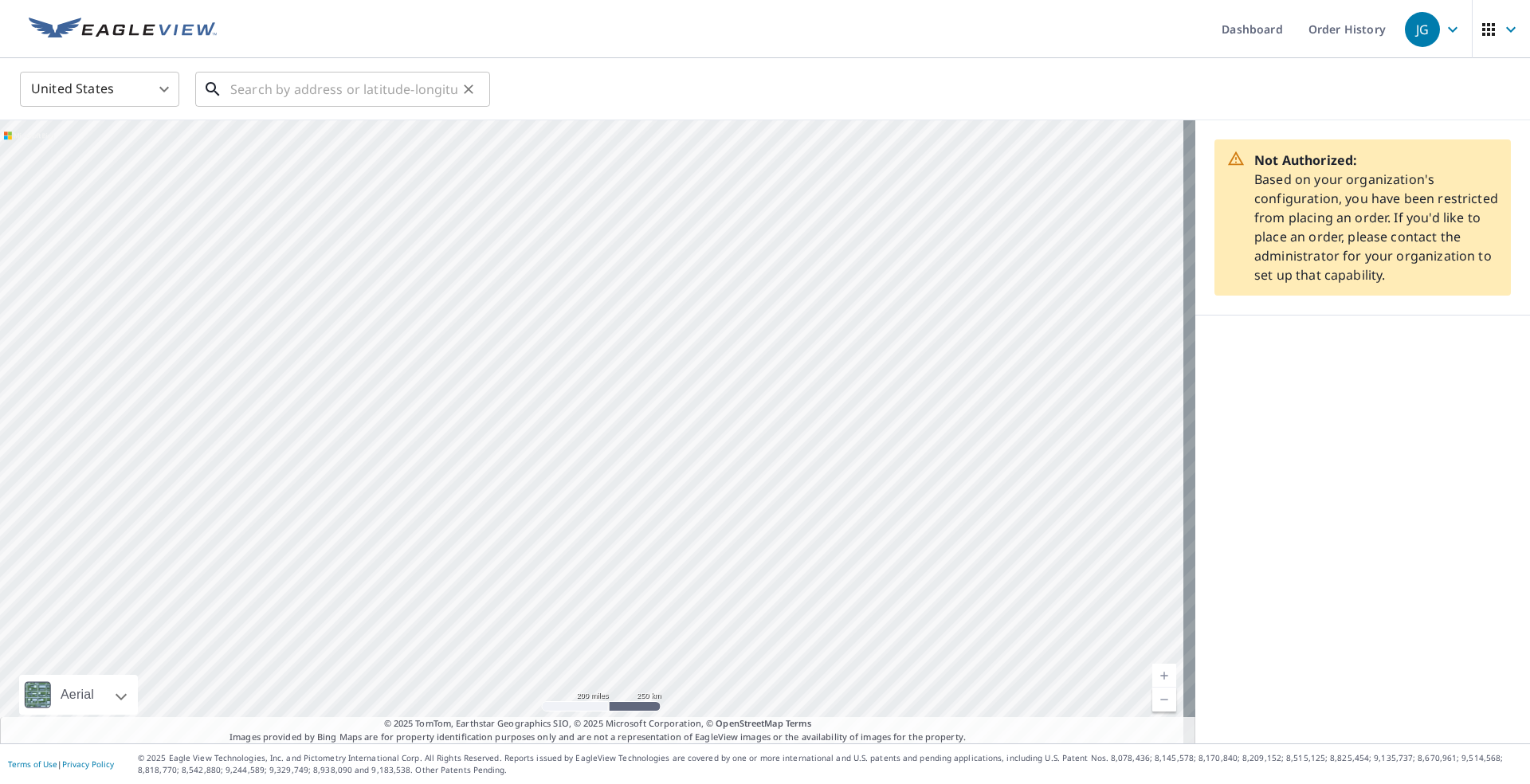 click at bounding box center (343, 89) 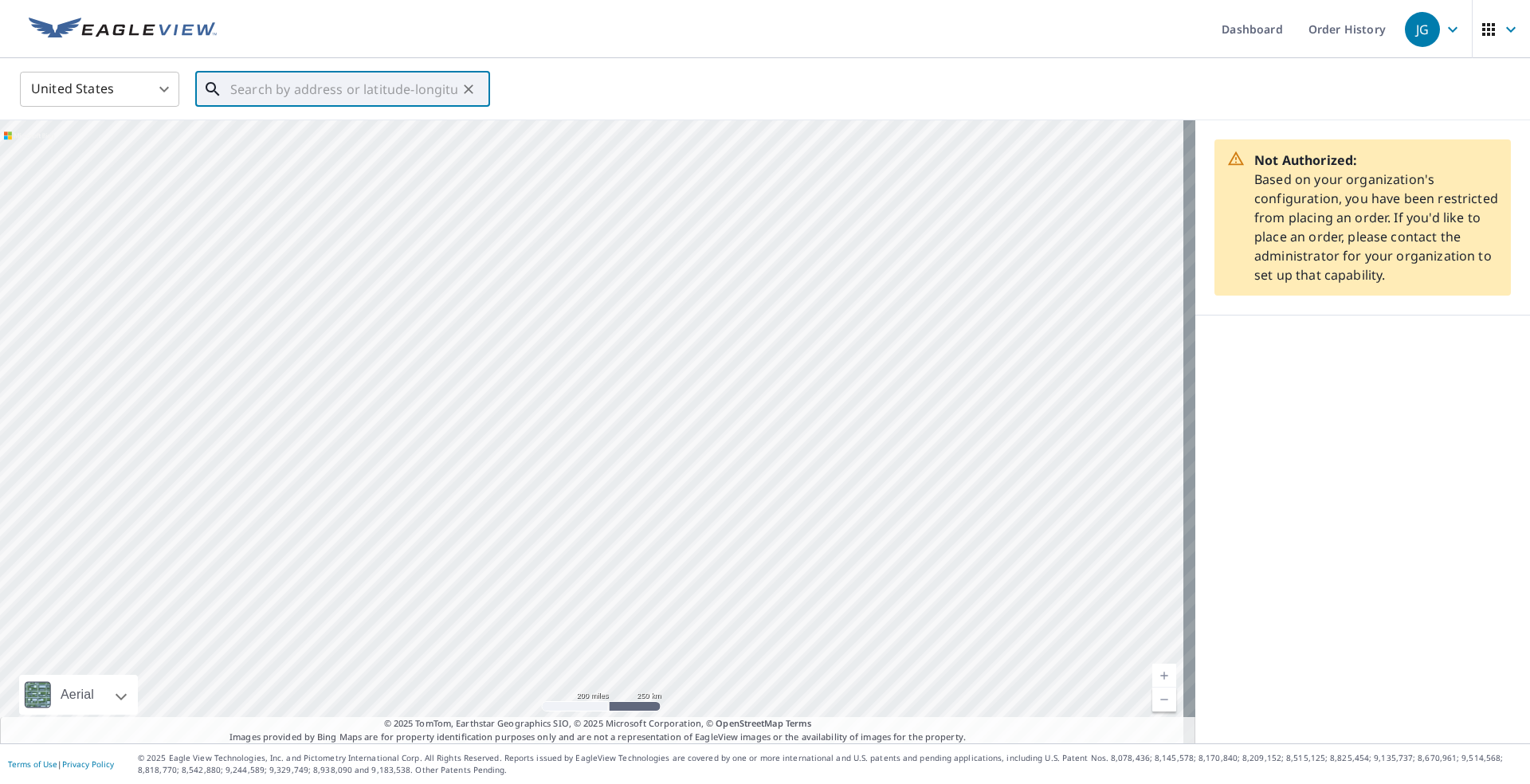 paste on "66795163" 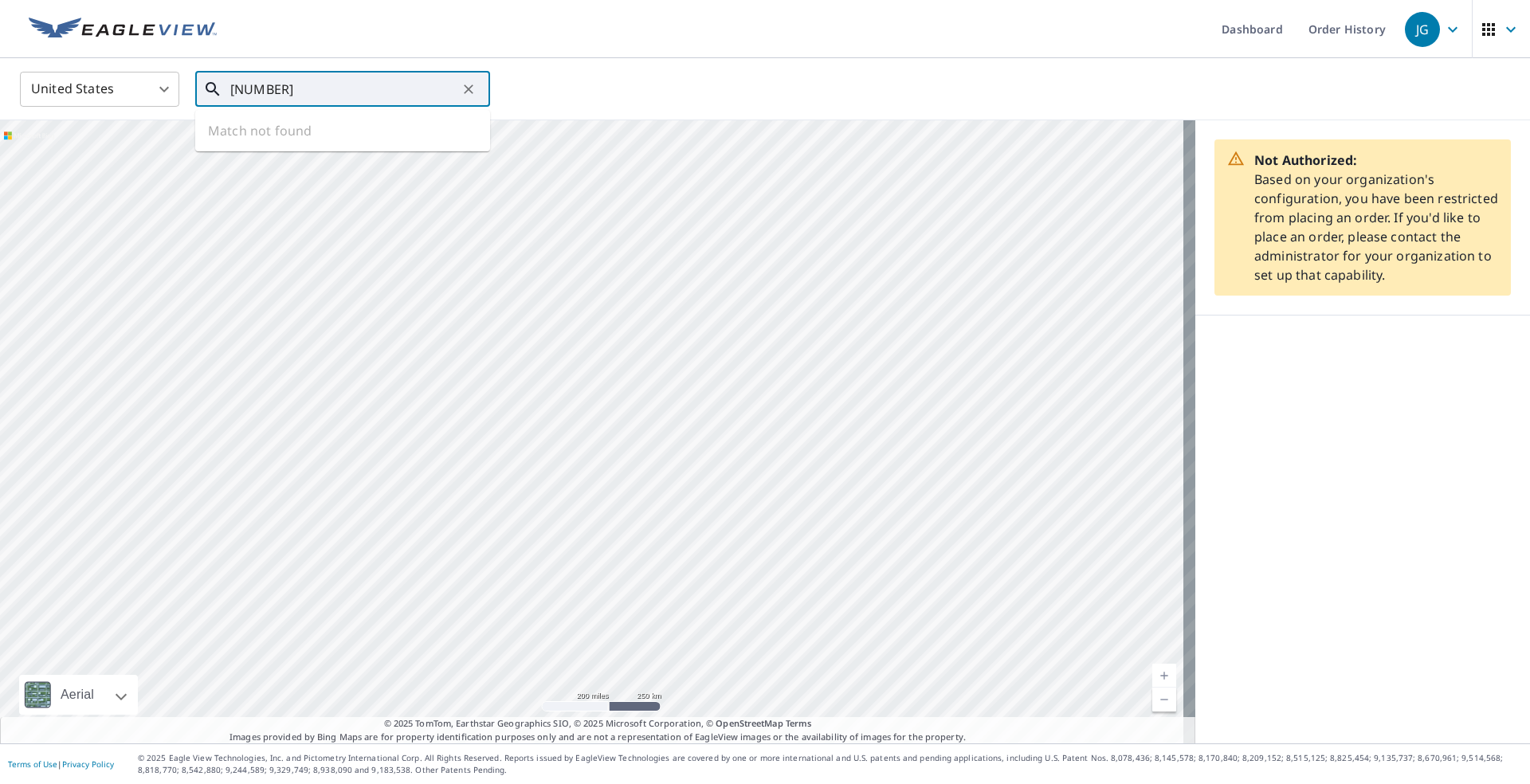 drag, startPoint x: 298, startPoint y: 88, endPoint x: 164, endPoint y: 81, distance: 134.1827 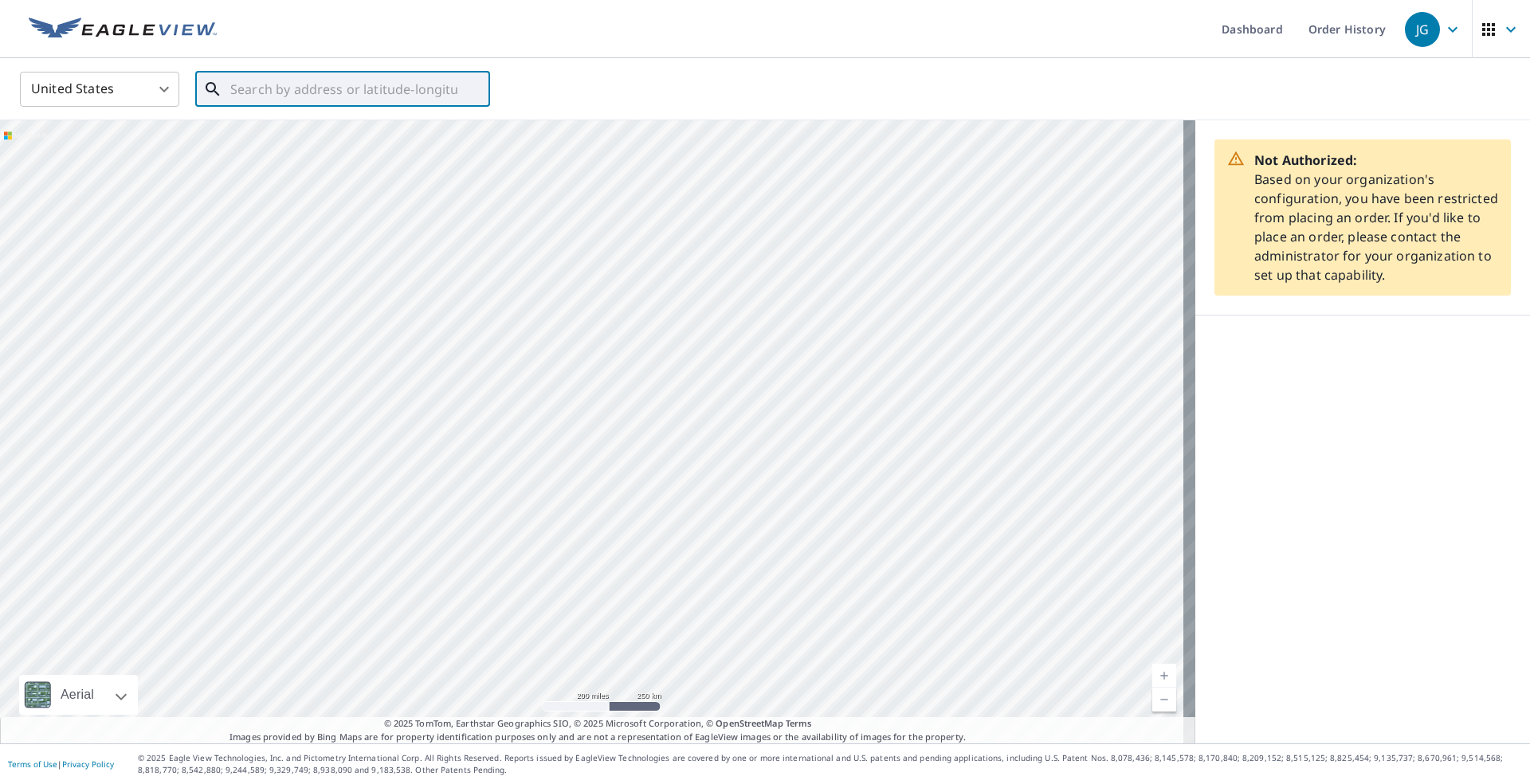 paste on "1022 STANTON LEBANON RD  LEBANON NJ 08833" 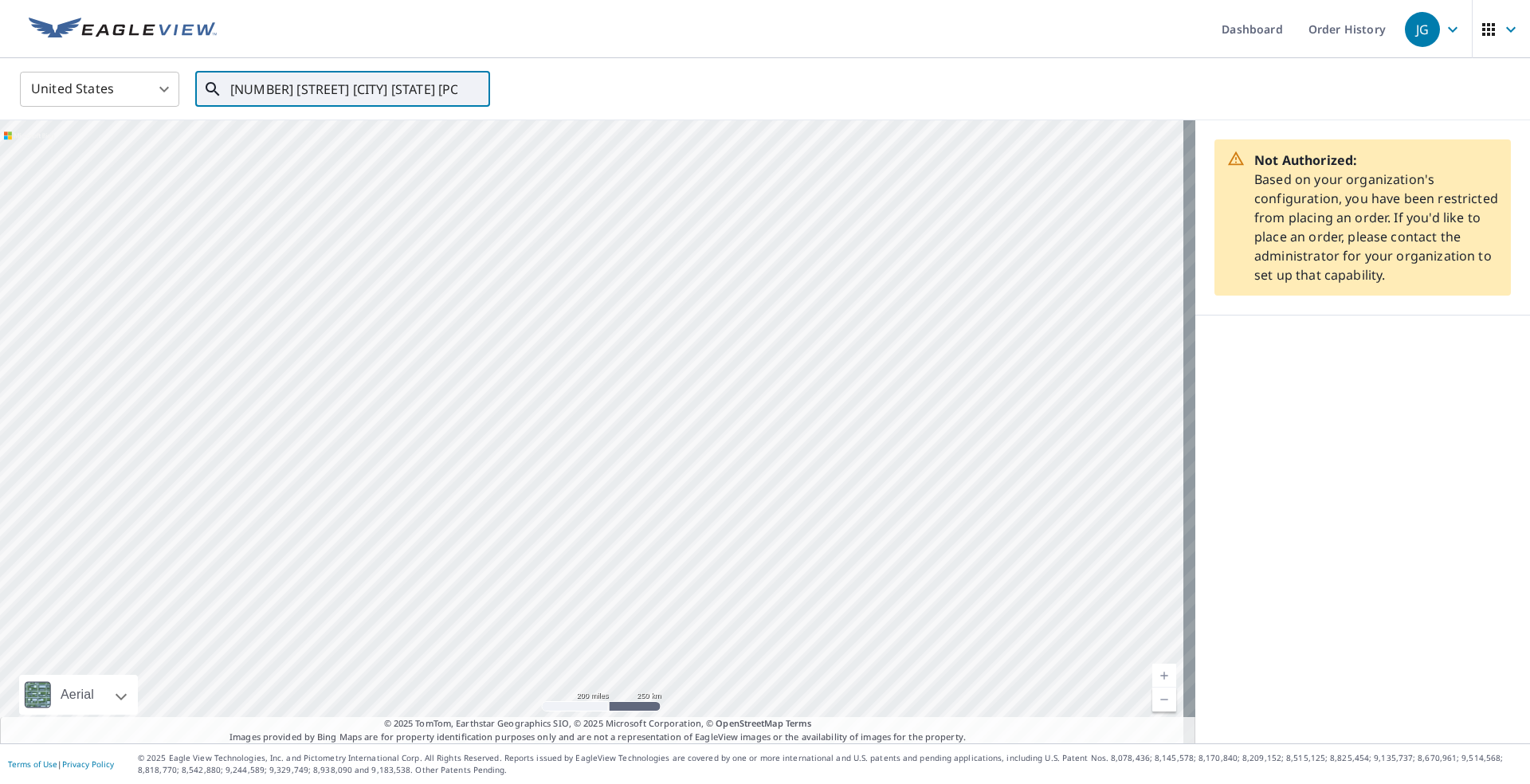 scroll, scrollTop: 0, scrollLeft: 73, axis: horizontal 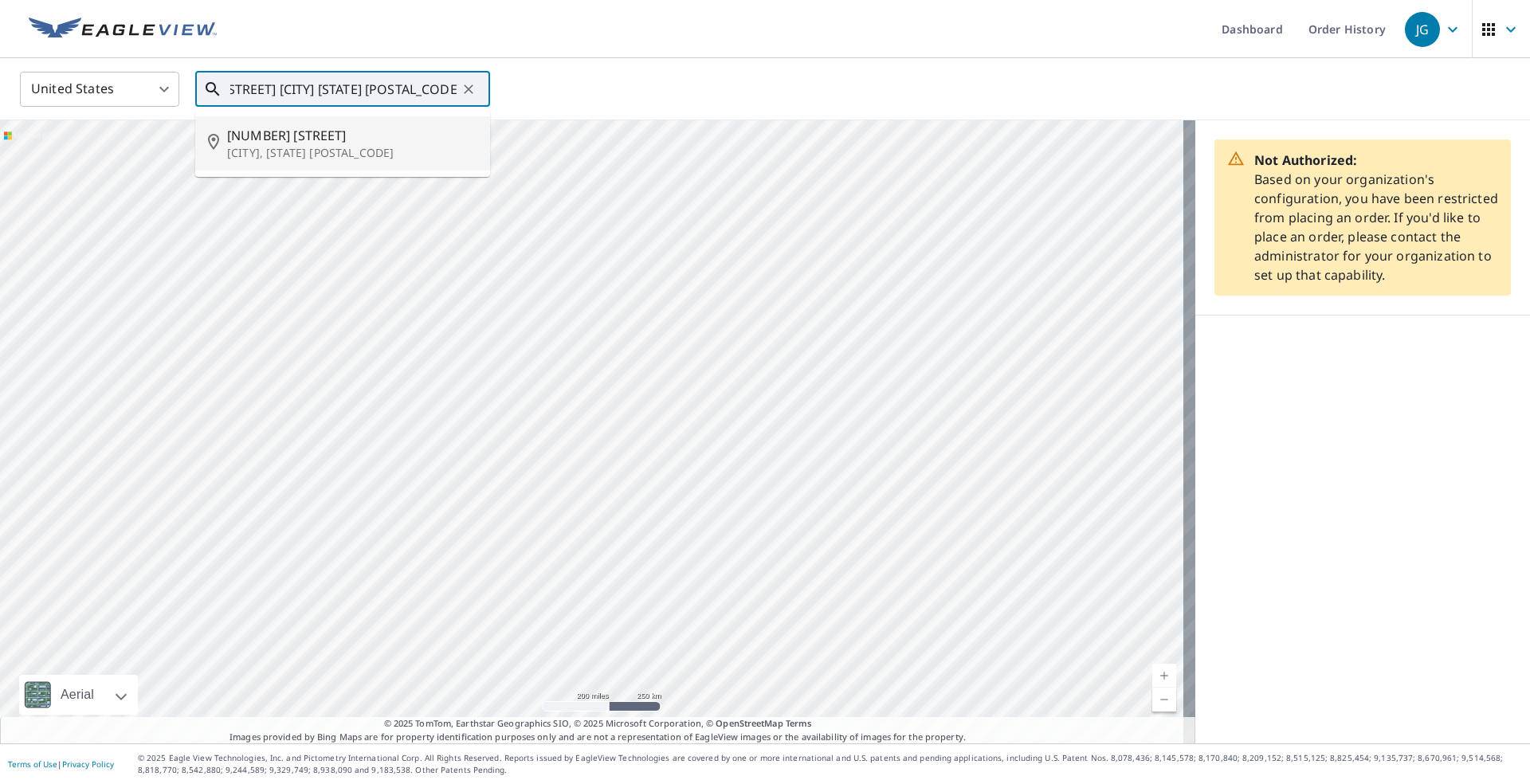 click on "[NUMBER] [STREET]" at bounding box center (352, 135) 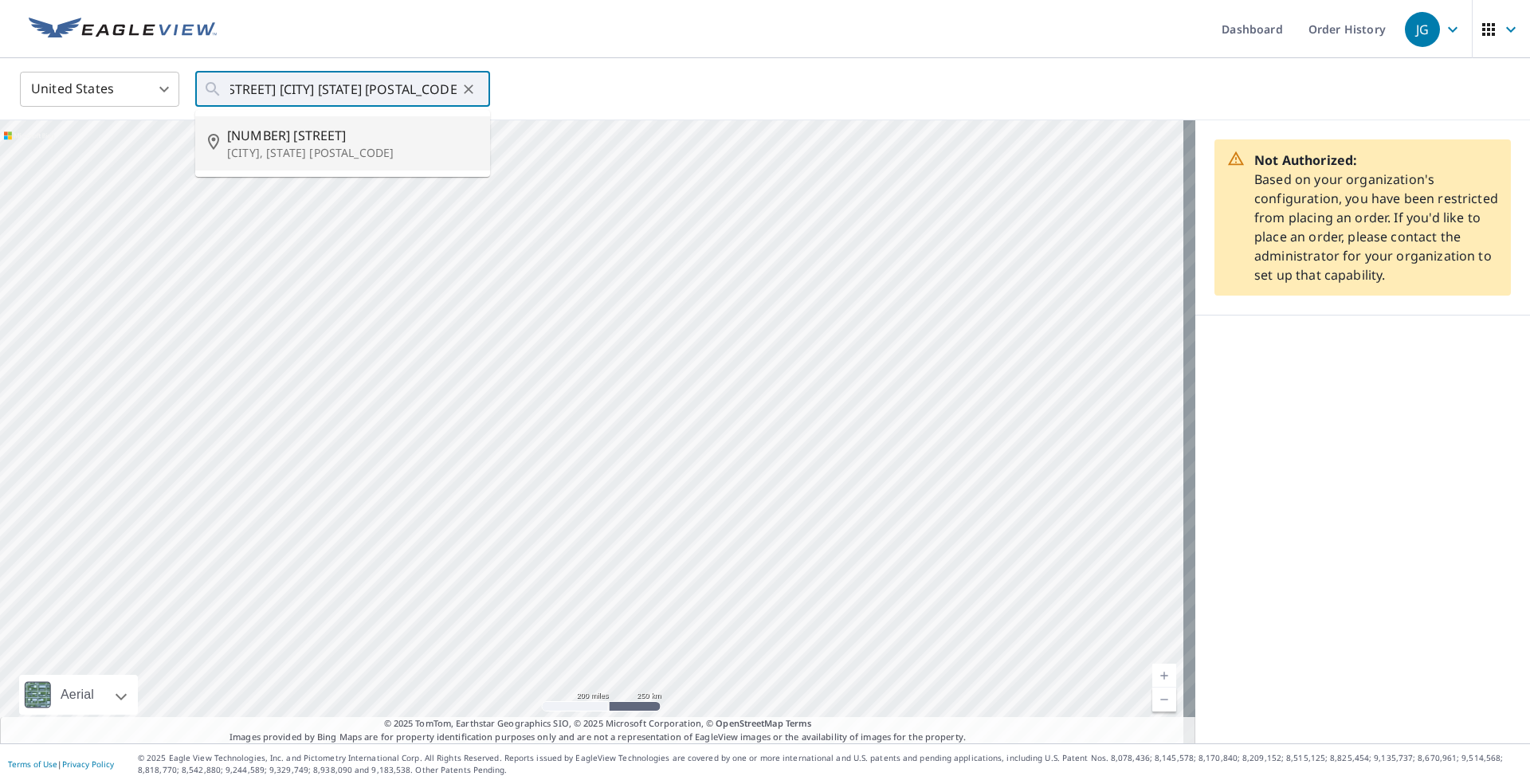 type on "[NUMBER] [STREET] [CITY], [STATE] [POSTAL_CODE]" 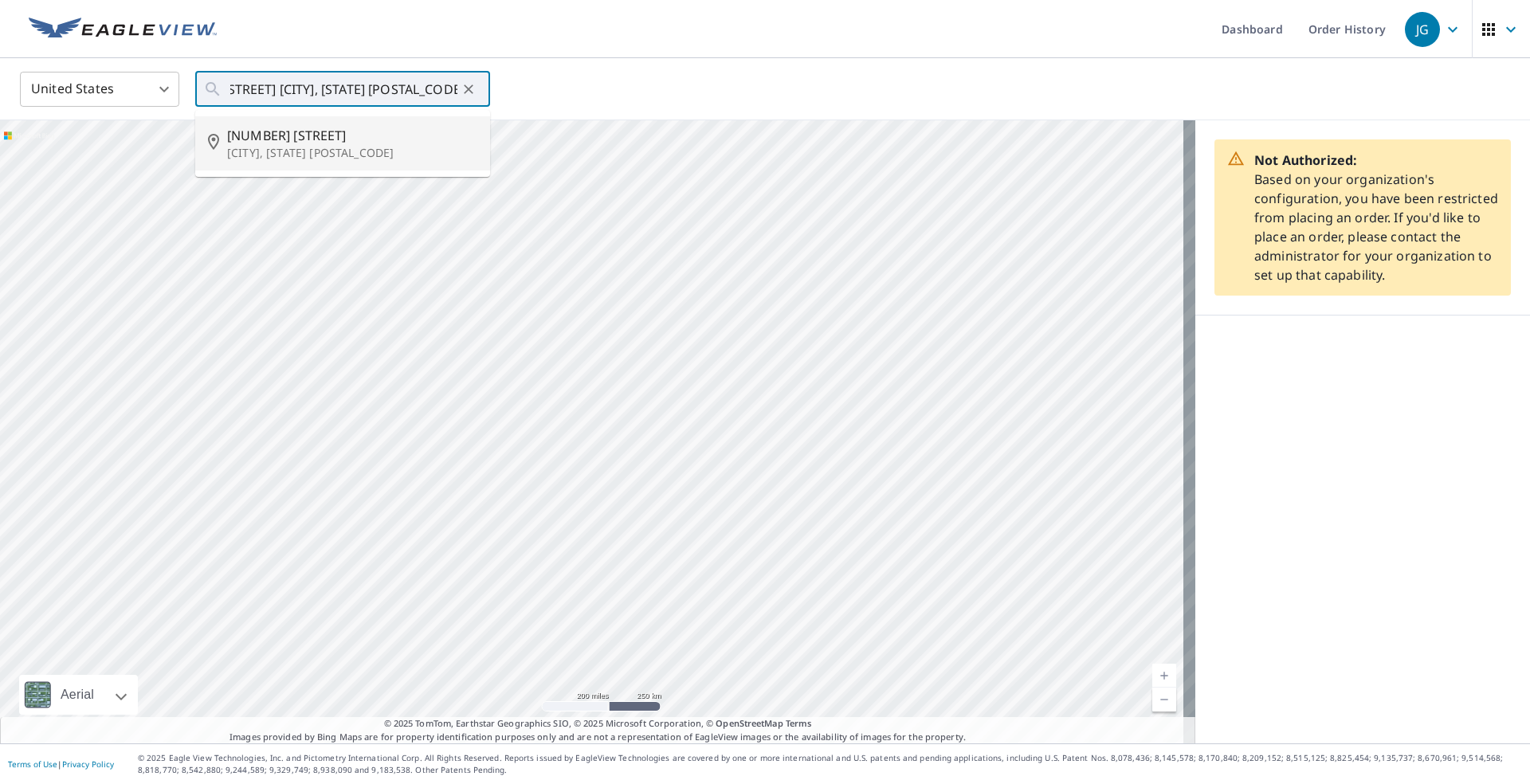 scroll, scrollTop: 0, scrollLeft: 0, axis: both 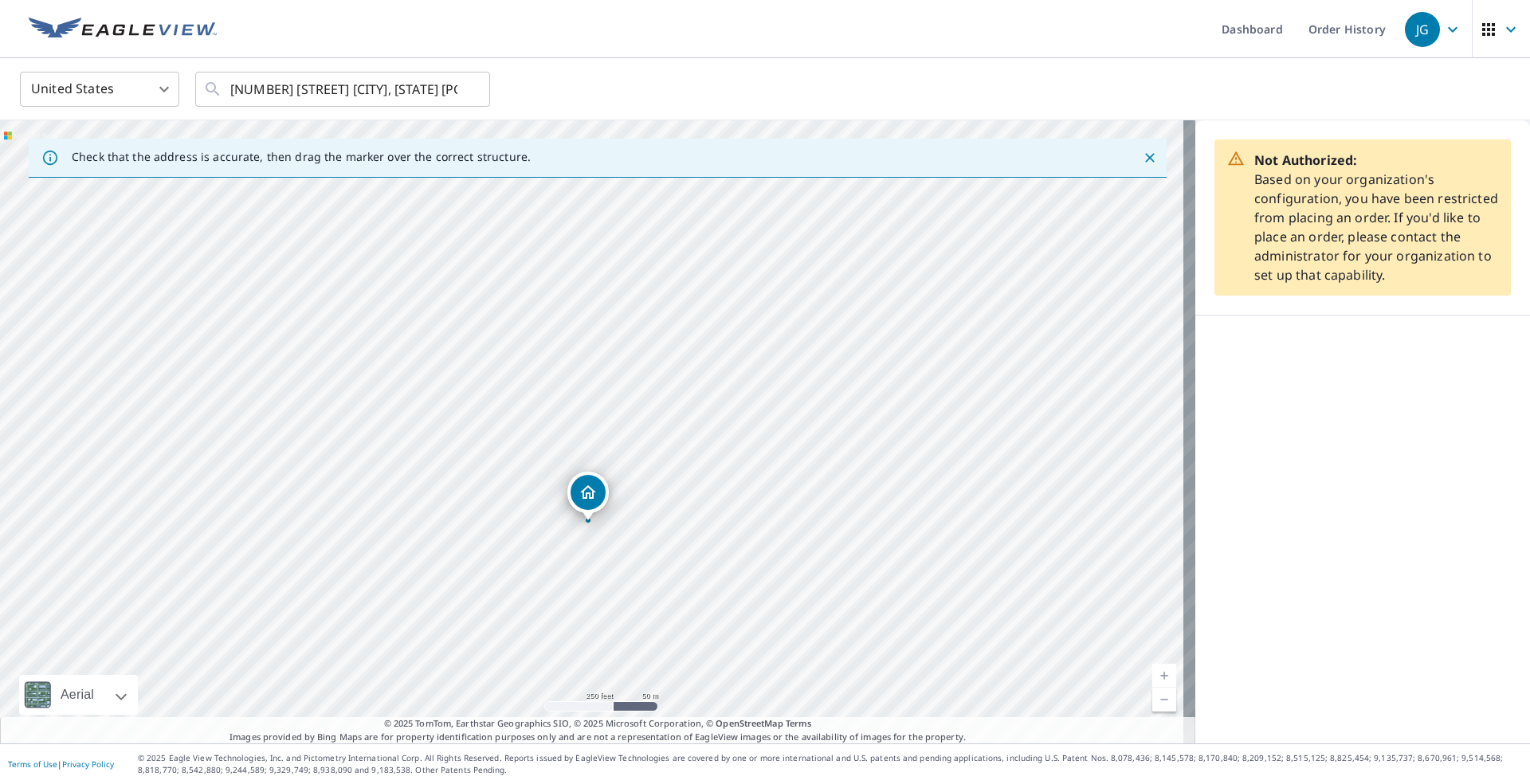 drag, startPoint x: 593, startPoint y: 398, endPoint x: 589, endPoint y: 489, distance: 91.0879 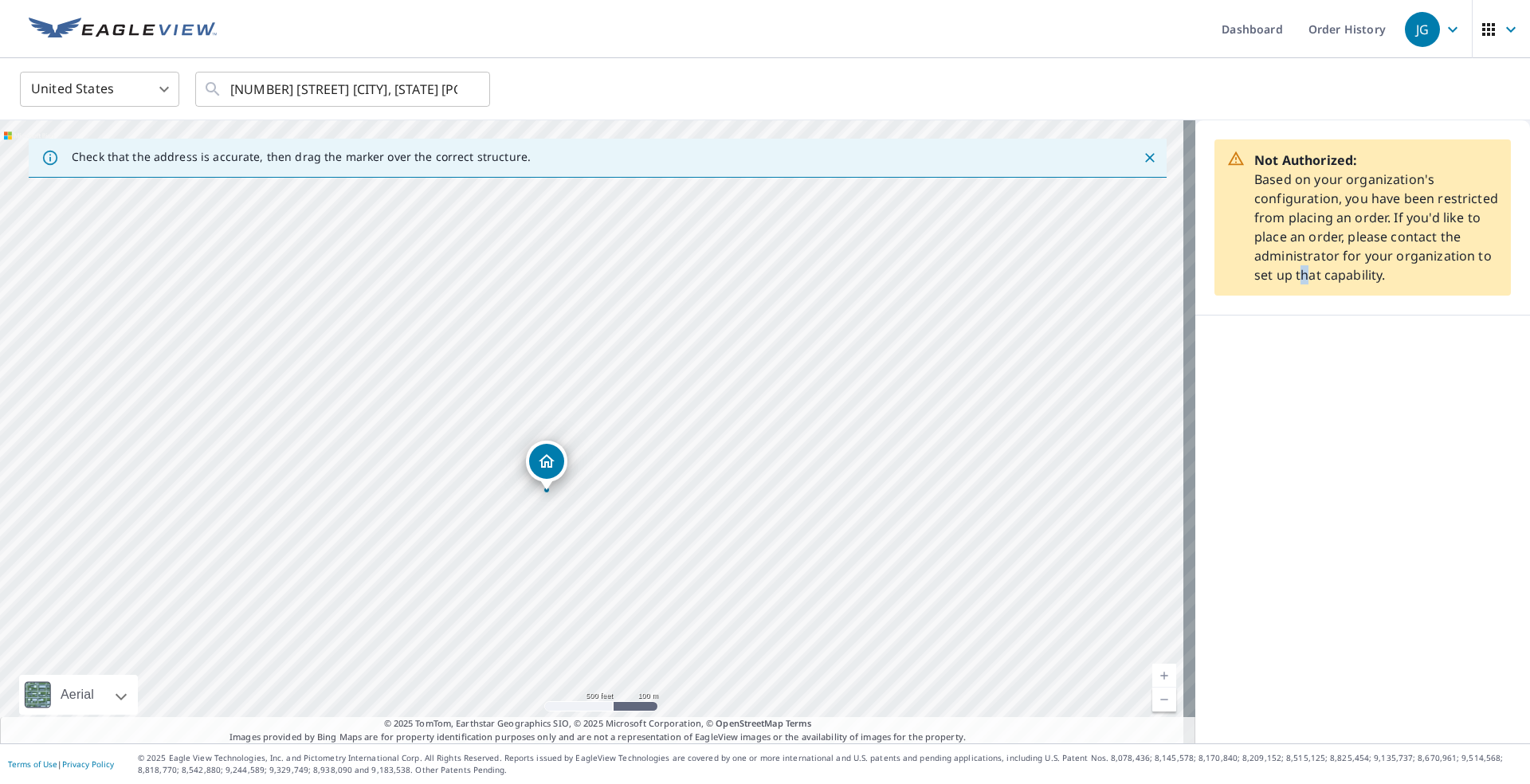 drag, startPoint x: 1282, startPoint y: 664, endPoint x: 1286, endPoint y: 633, distance: 31.256999 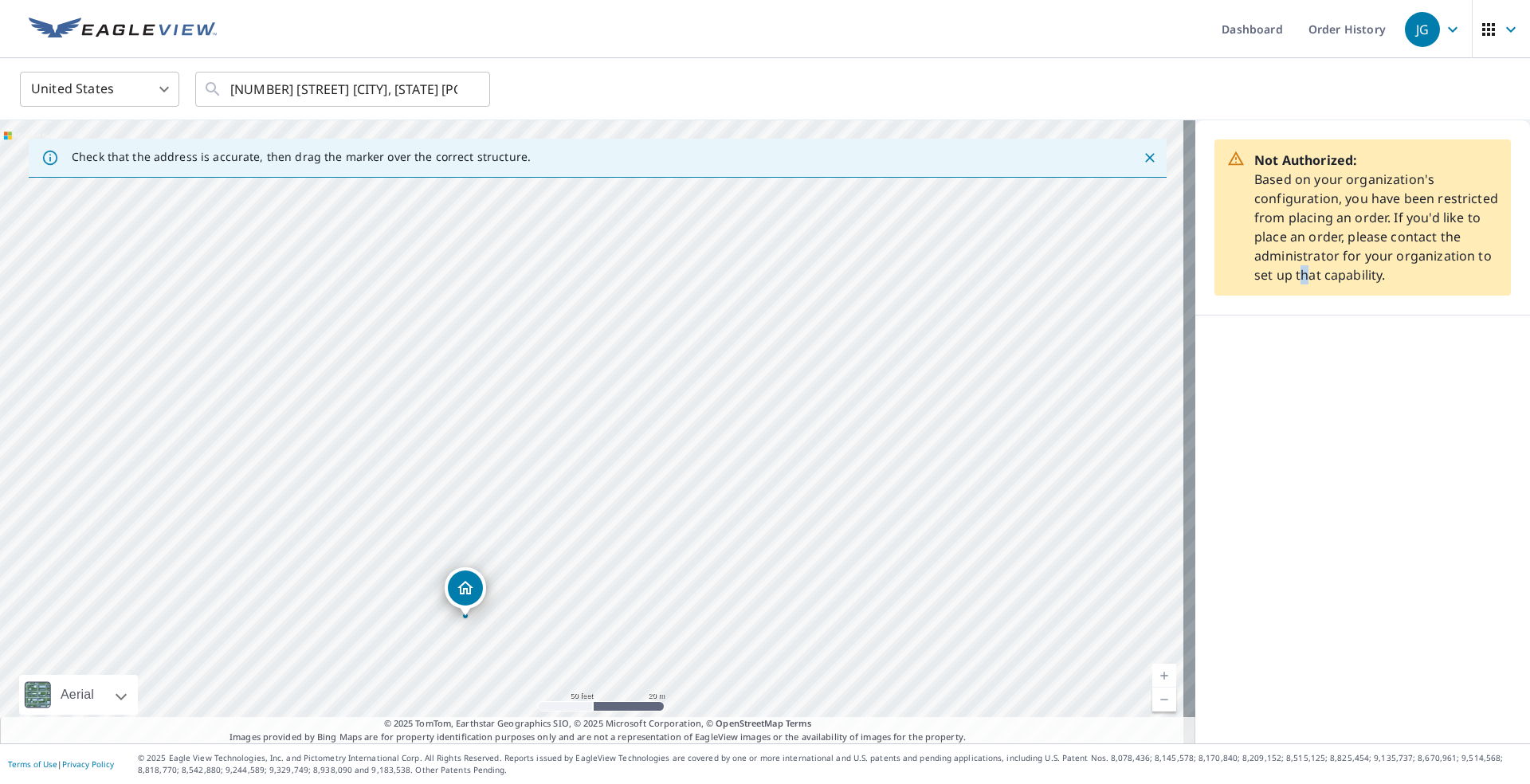 drag, startPoint x: 449, startPoint y: 586, endPoint x: 462, endPoint y: 590, distance: 13.601471 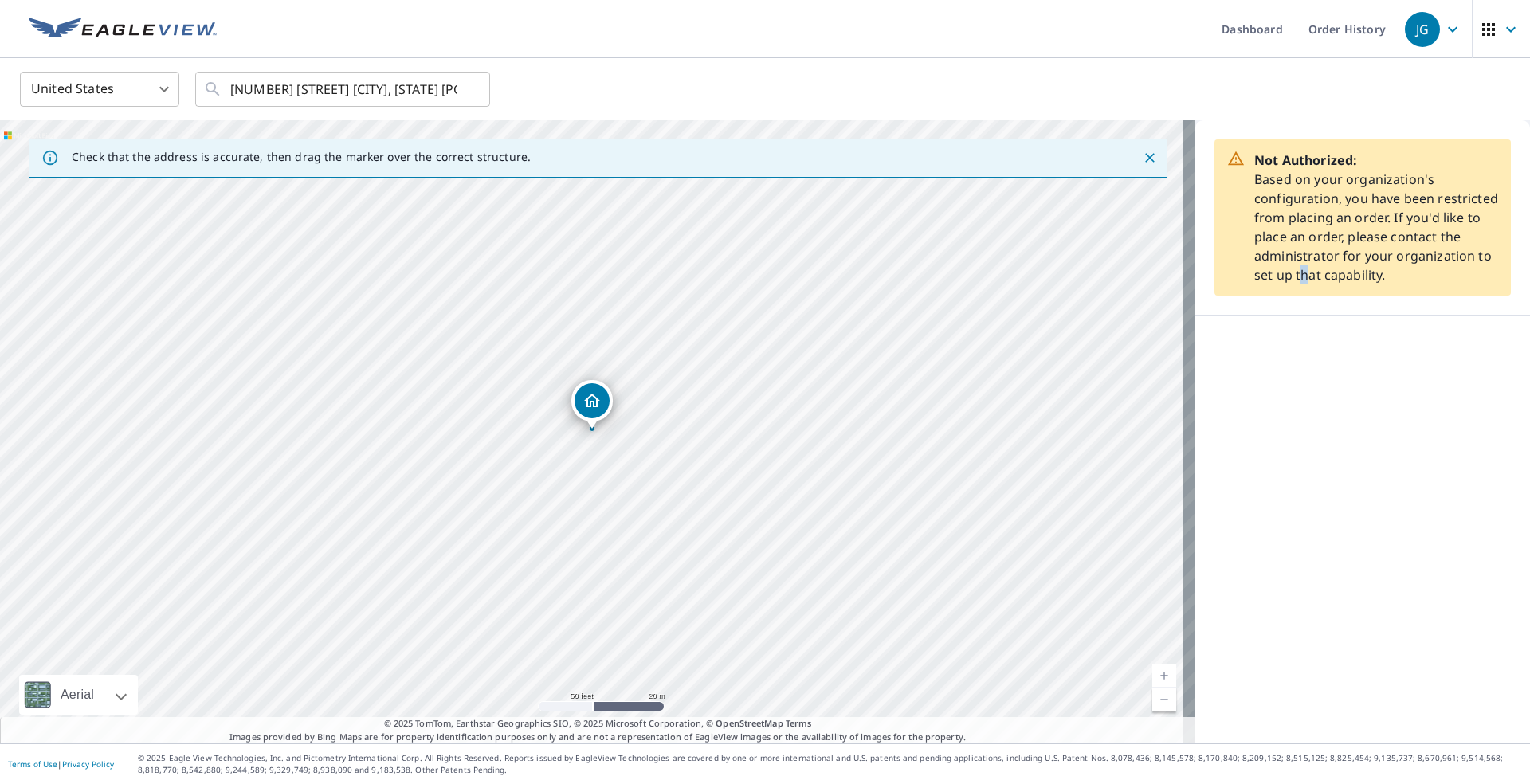 click 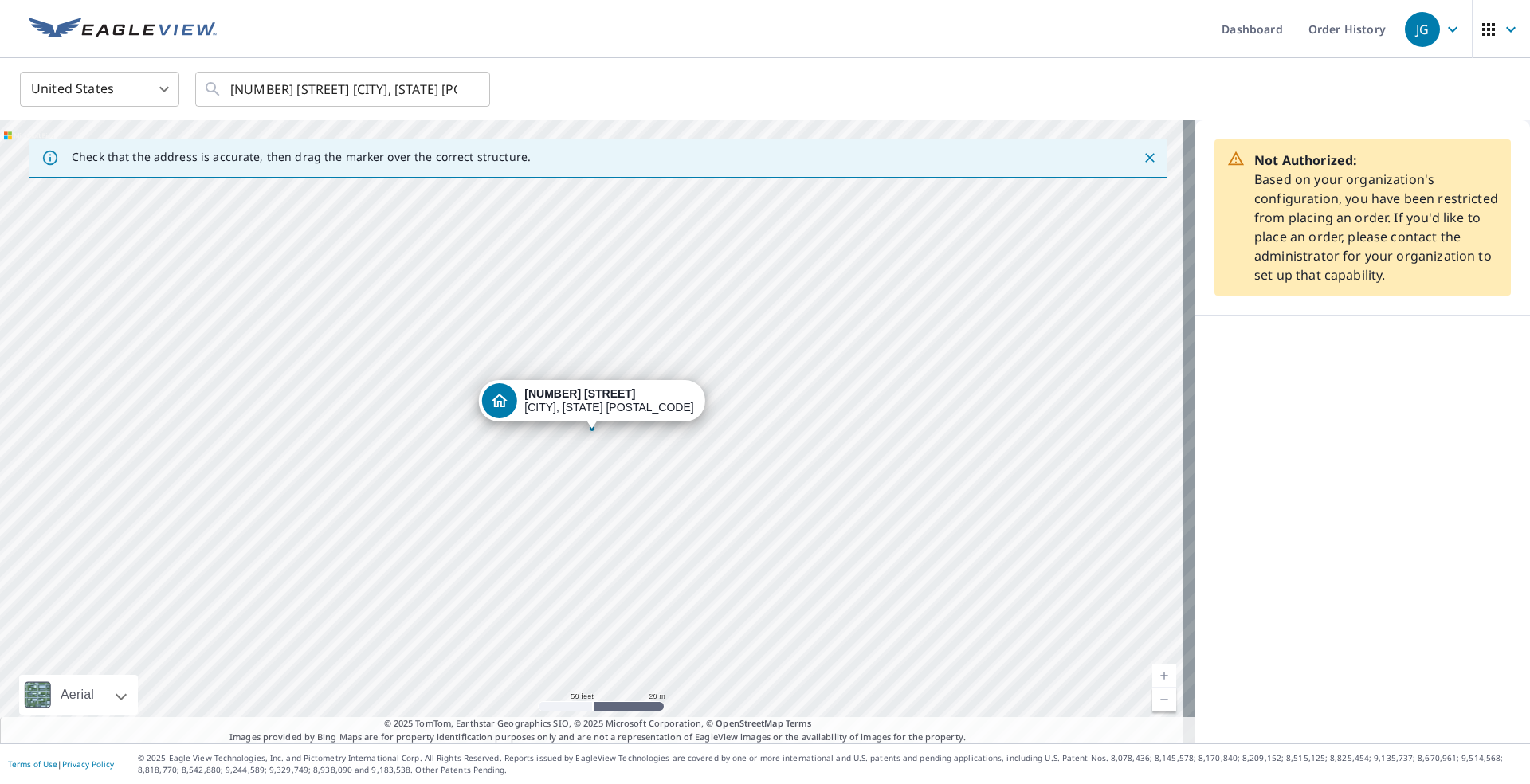 click on "1024 Stanton Lebanon Rd Lebanon, NJ 08833" at bounding box center [609, 401] 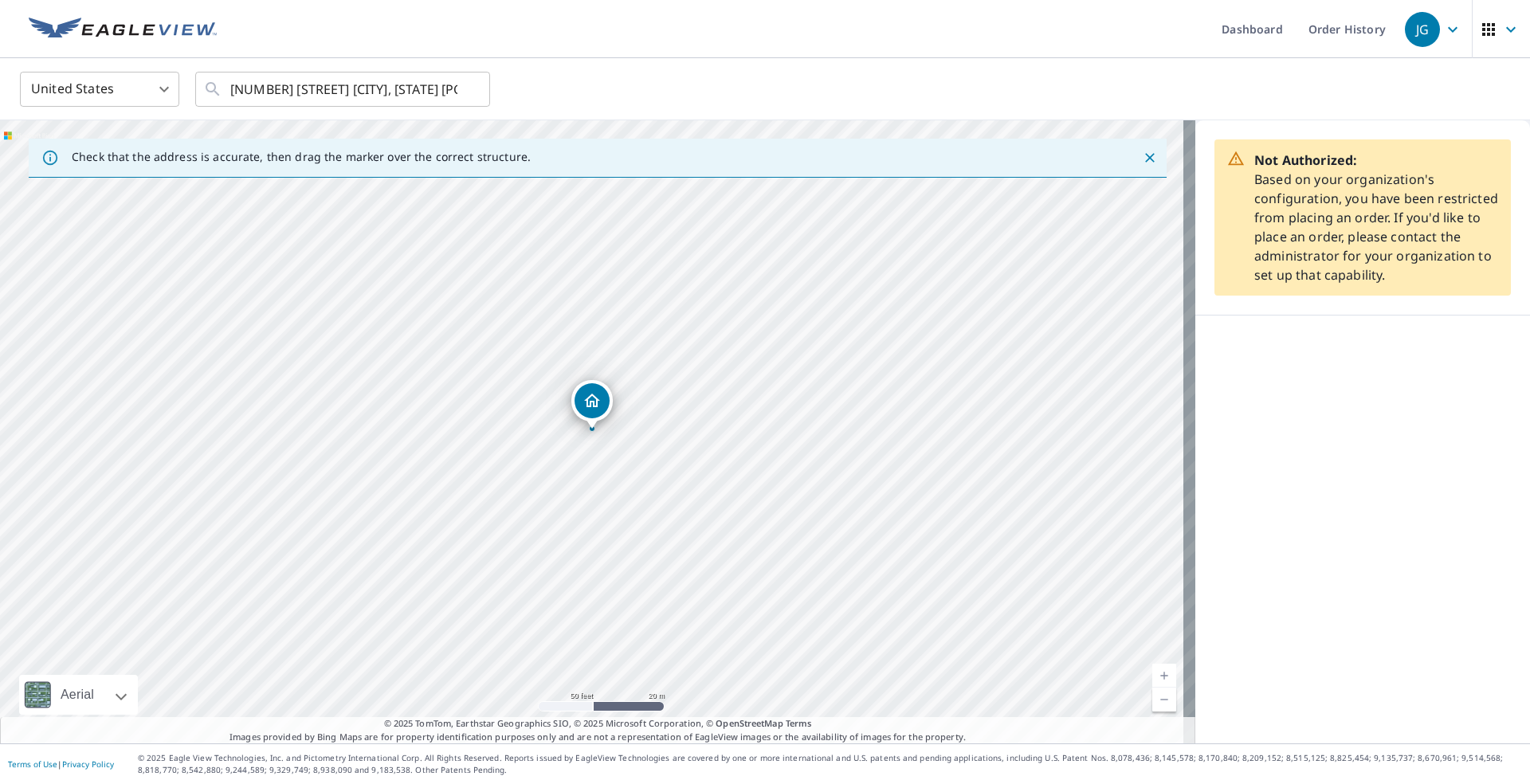 click 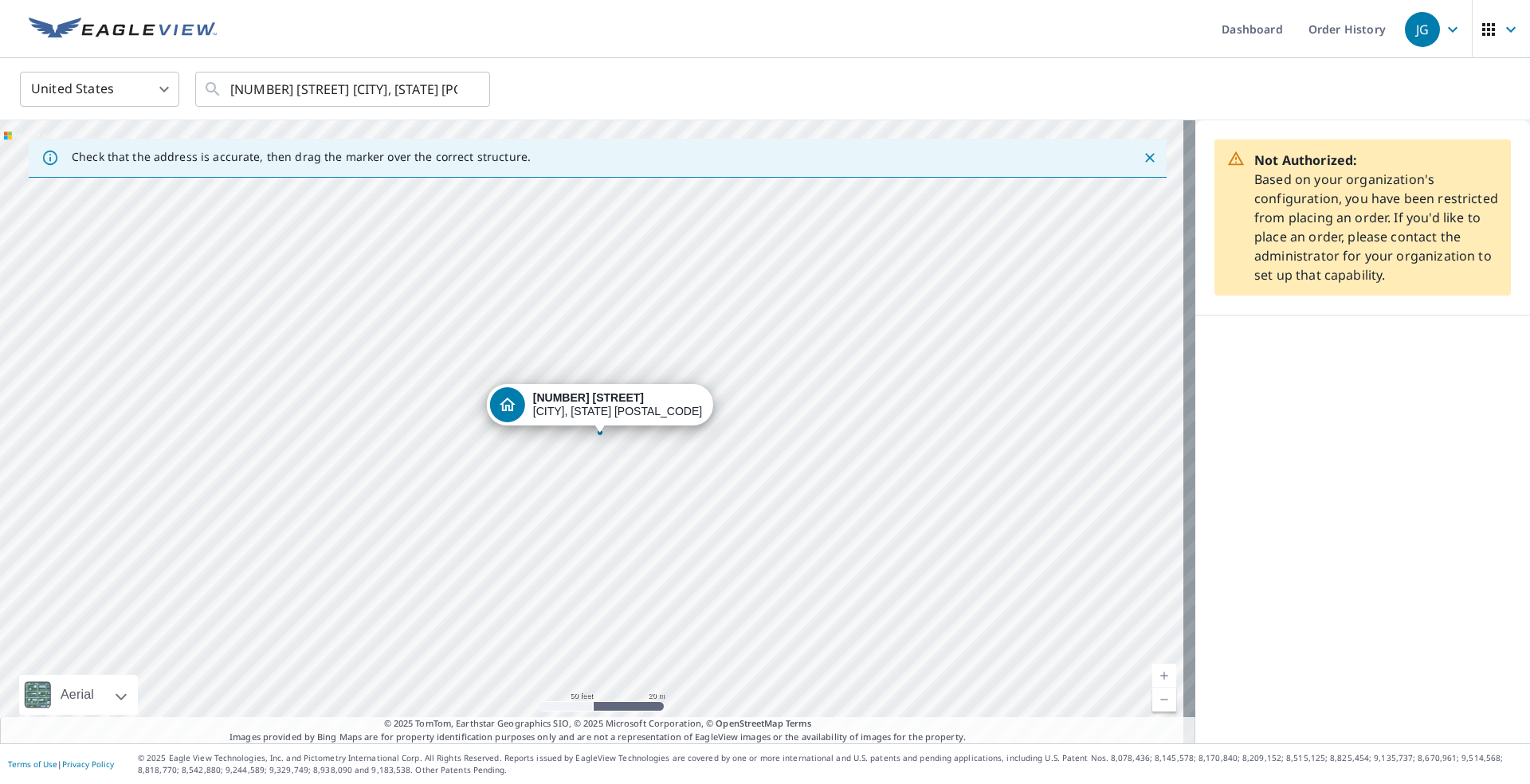 drag, startPoint x: 566, startPoint y: 388, endPoint x: 574, endPoint y: 392, distance: 8.94427 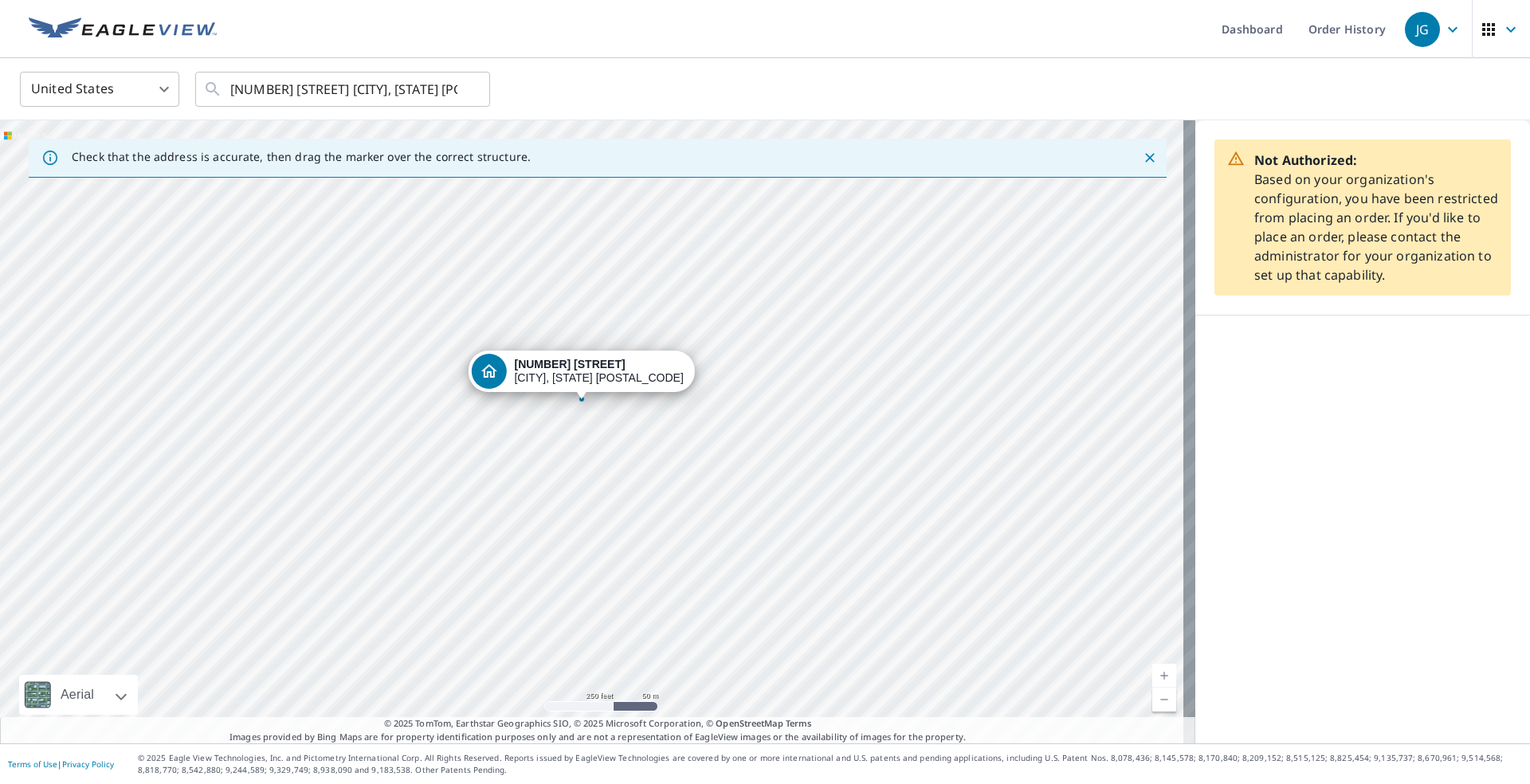 click on "1024 Stanton Lebanon Rd Lebanon, NJ 08833" at bounding box center (598, 371) 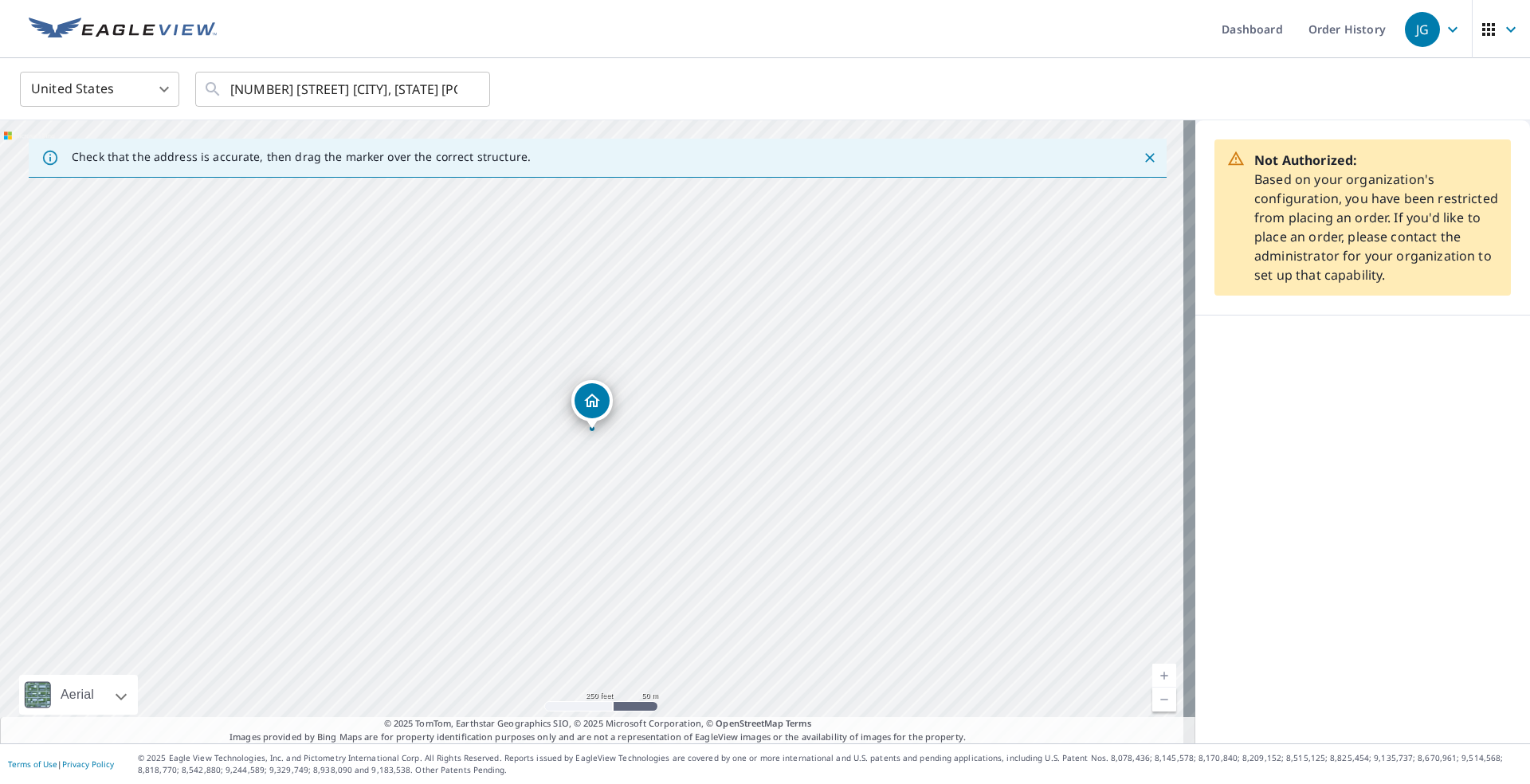 click on "1024 Stanton Lebanon Rd Lebanon, NJ 08833" at bounding box center [598, 432] 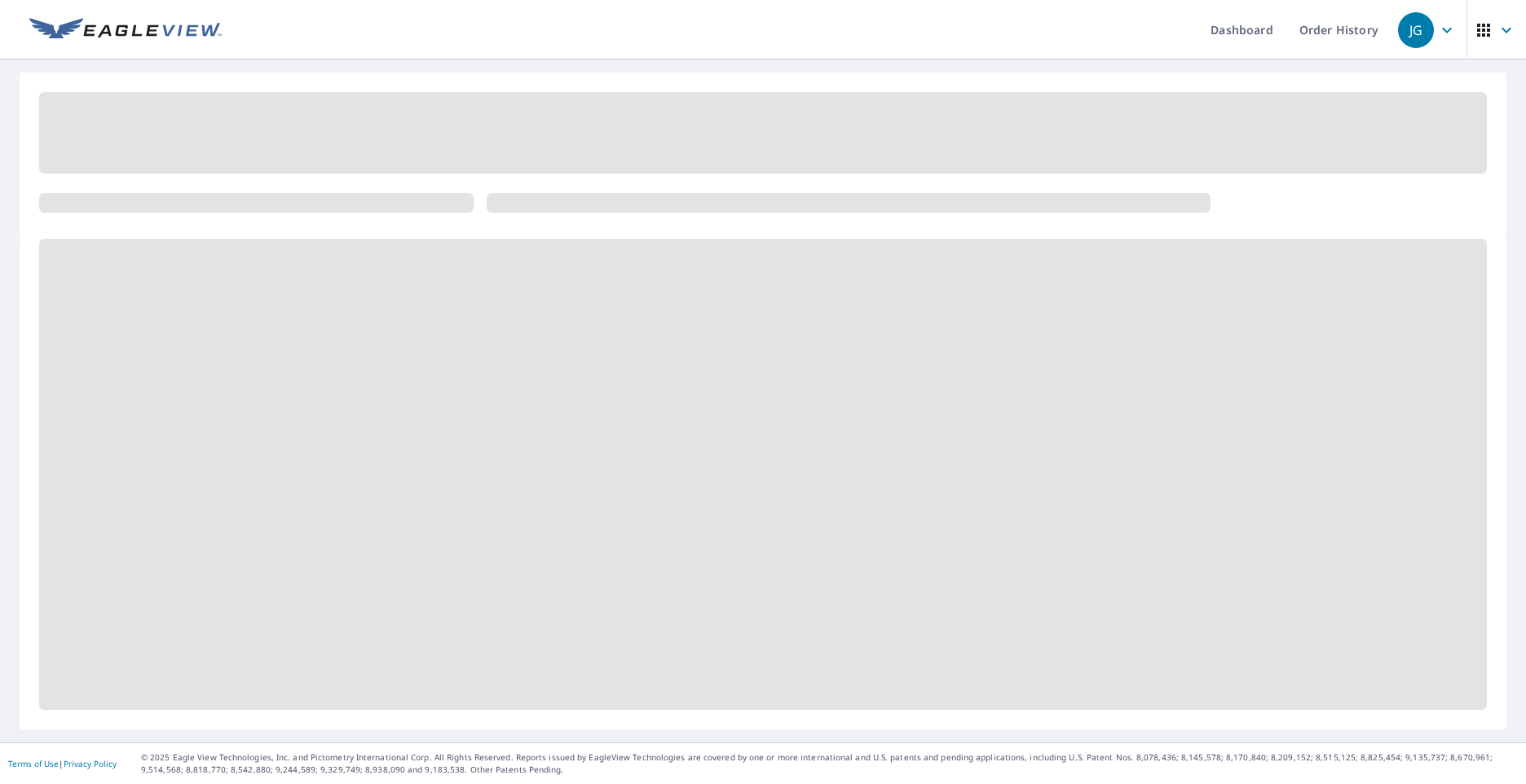 scroll, scrollTop: 0, scrollLeft: 0, axis: both 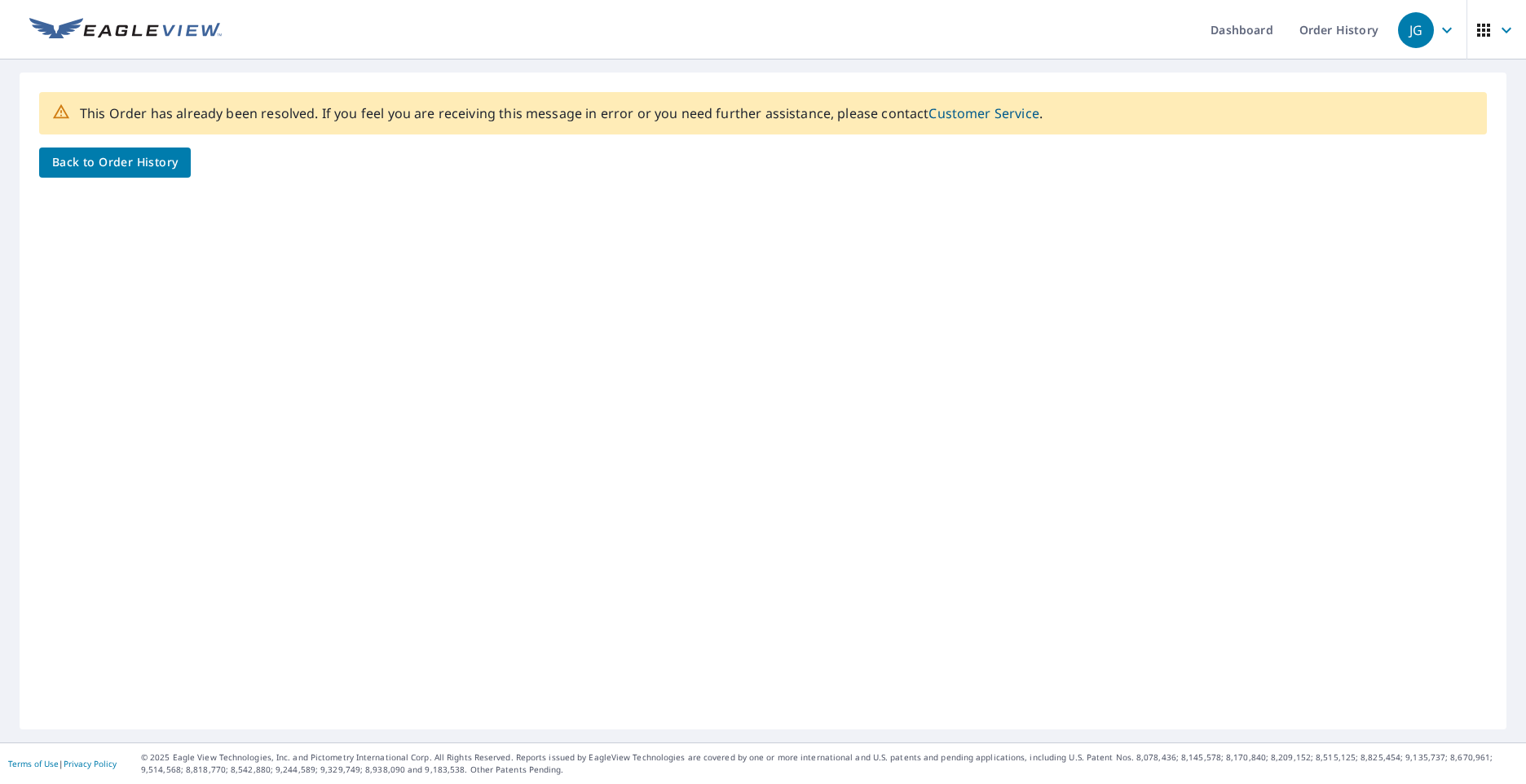 click on "Customer Service" at bounding box center [983, 113] 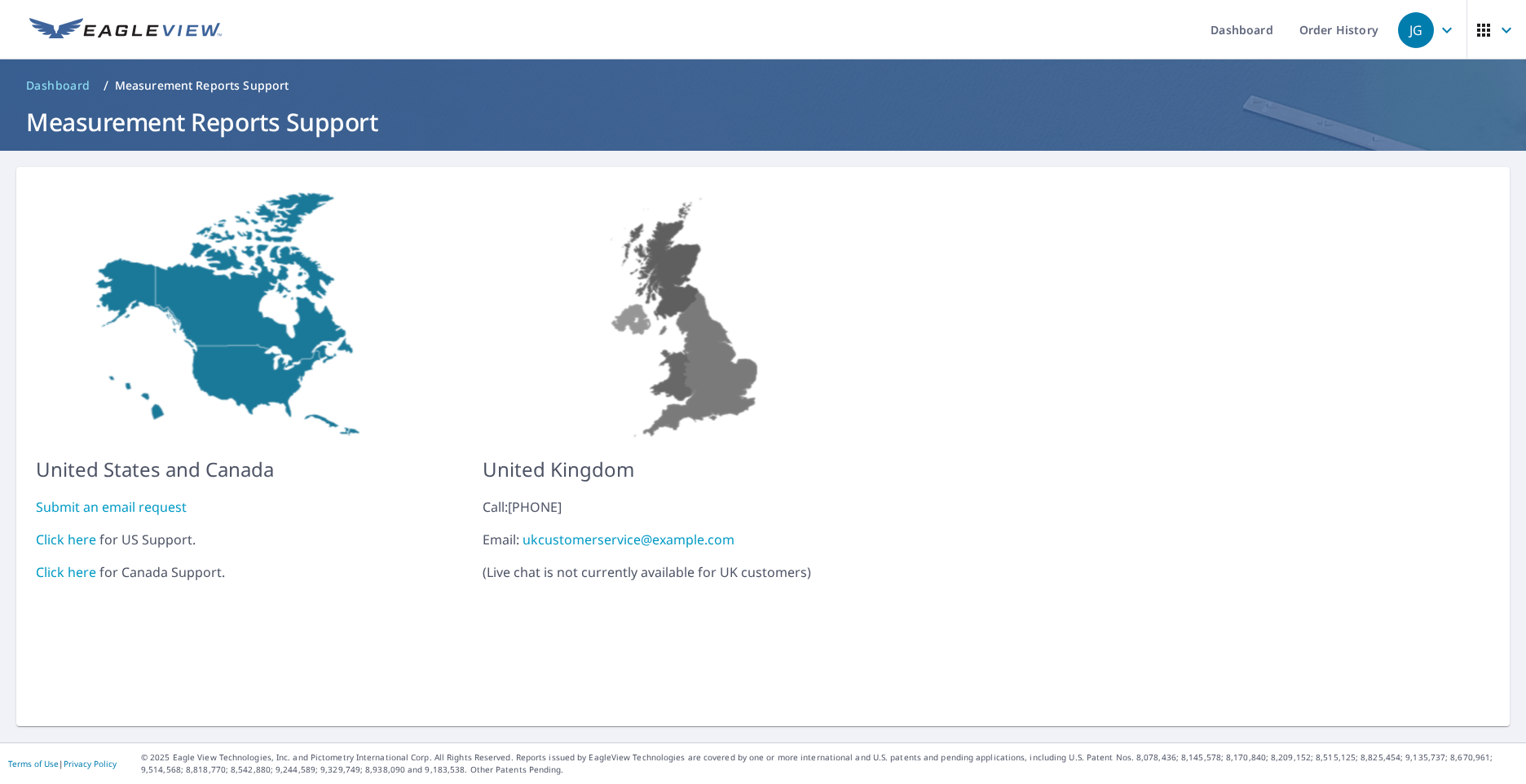 click on "Submit an email request" at bounding box center (111, 507) 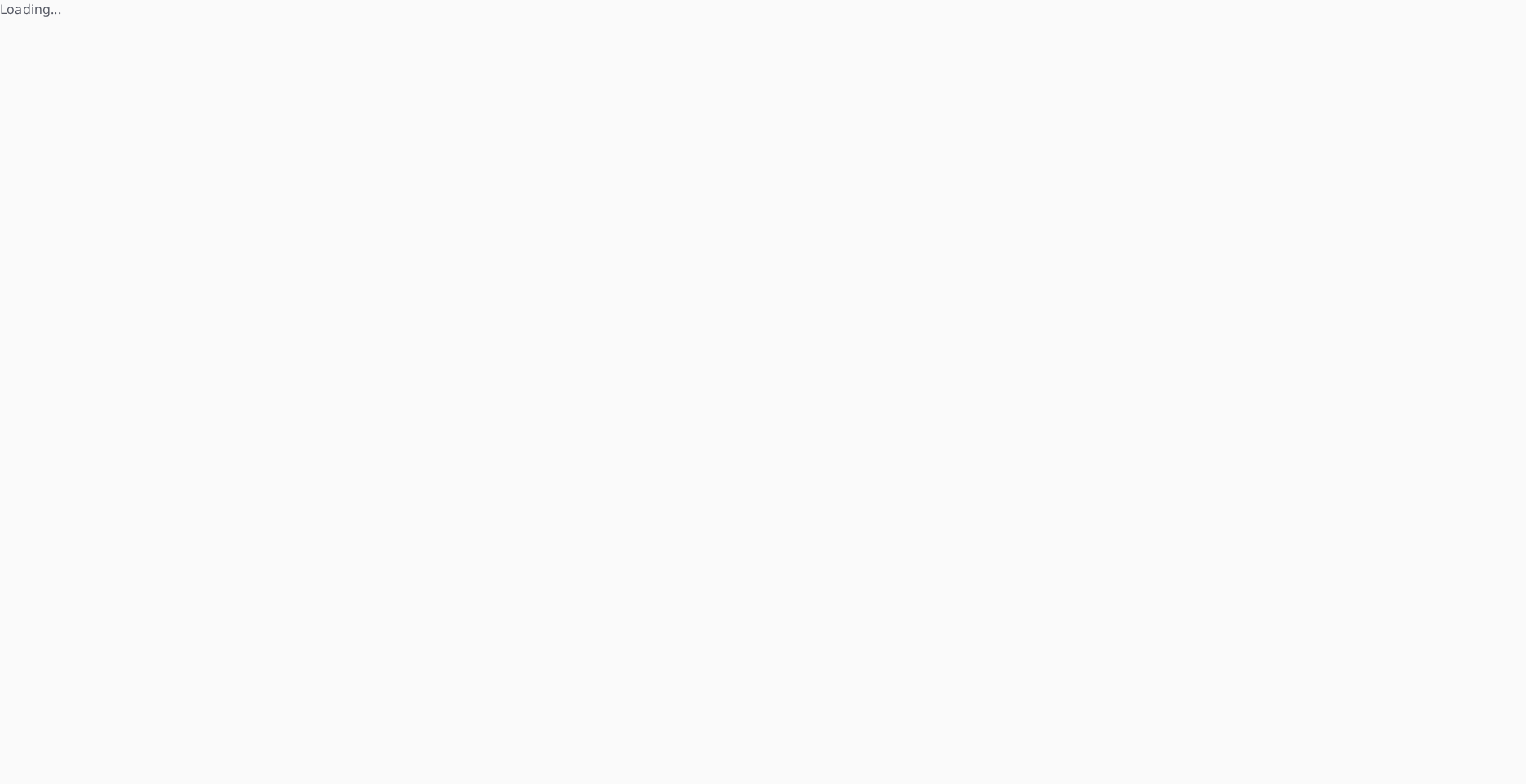 scroll, scrollTop: 0, scrollLeft: 0, axis: both 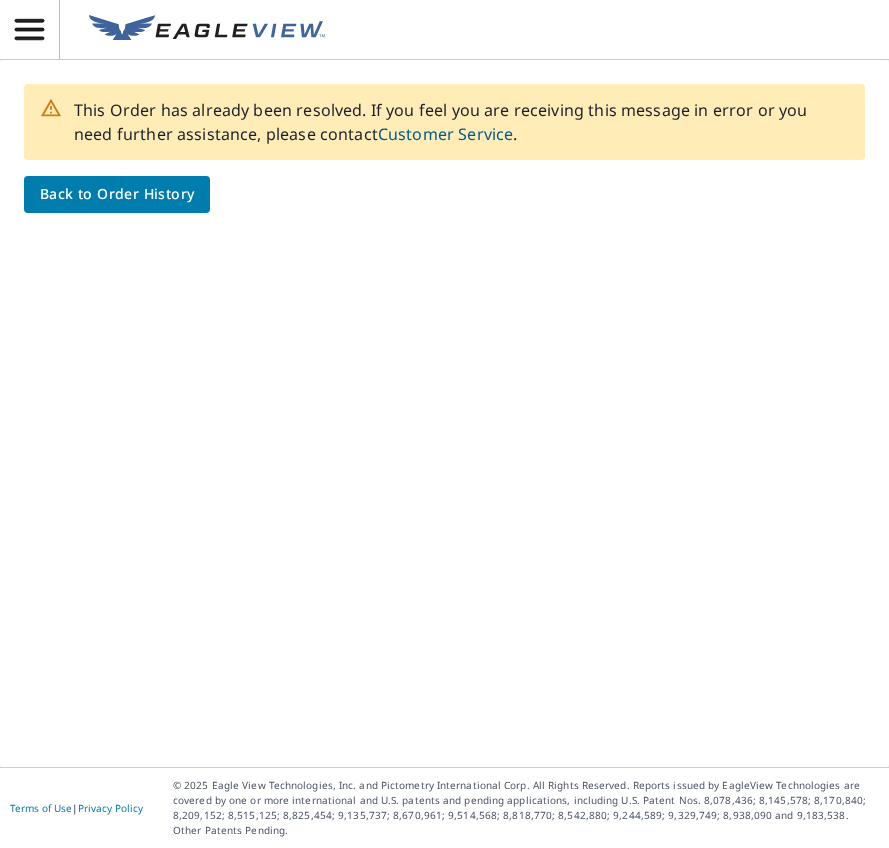 click on "Customer Service" at bounding box center (445, 134) 